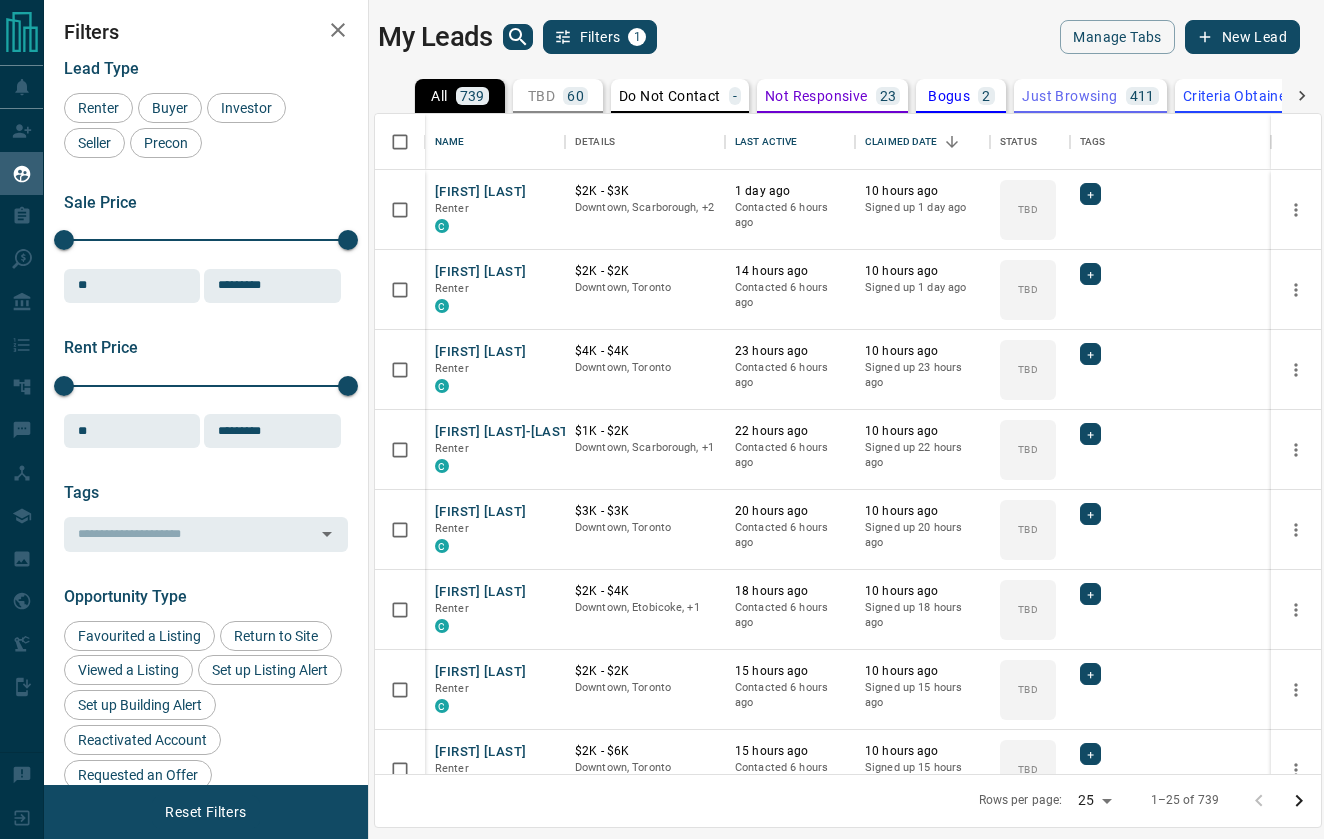 scroll, scrollTop: 0, scrollLeft: 0, axis: both 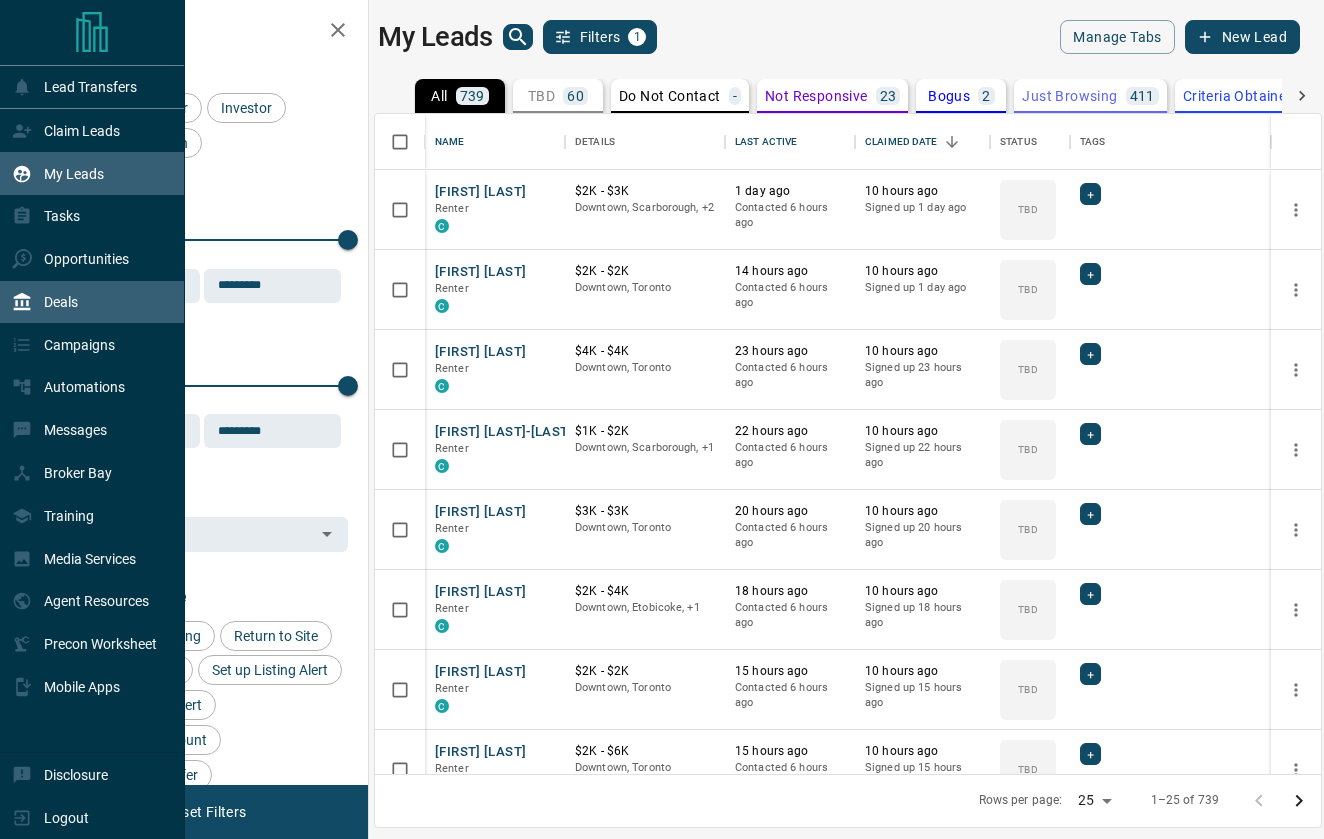 click on "Deals" at bounding box center [45, 302] 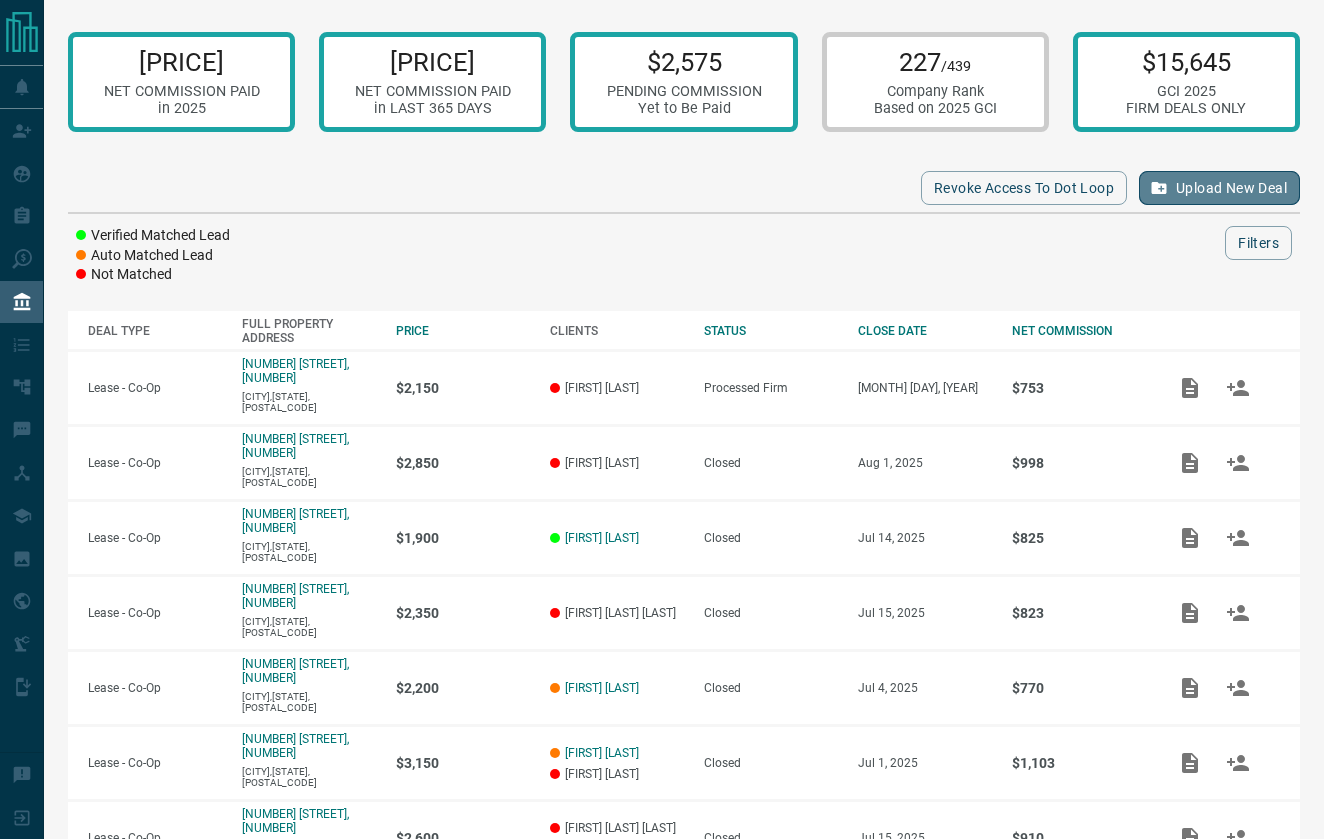 click on "Upload New Deal" at bounding box center [1219, 188] 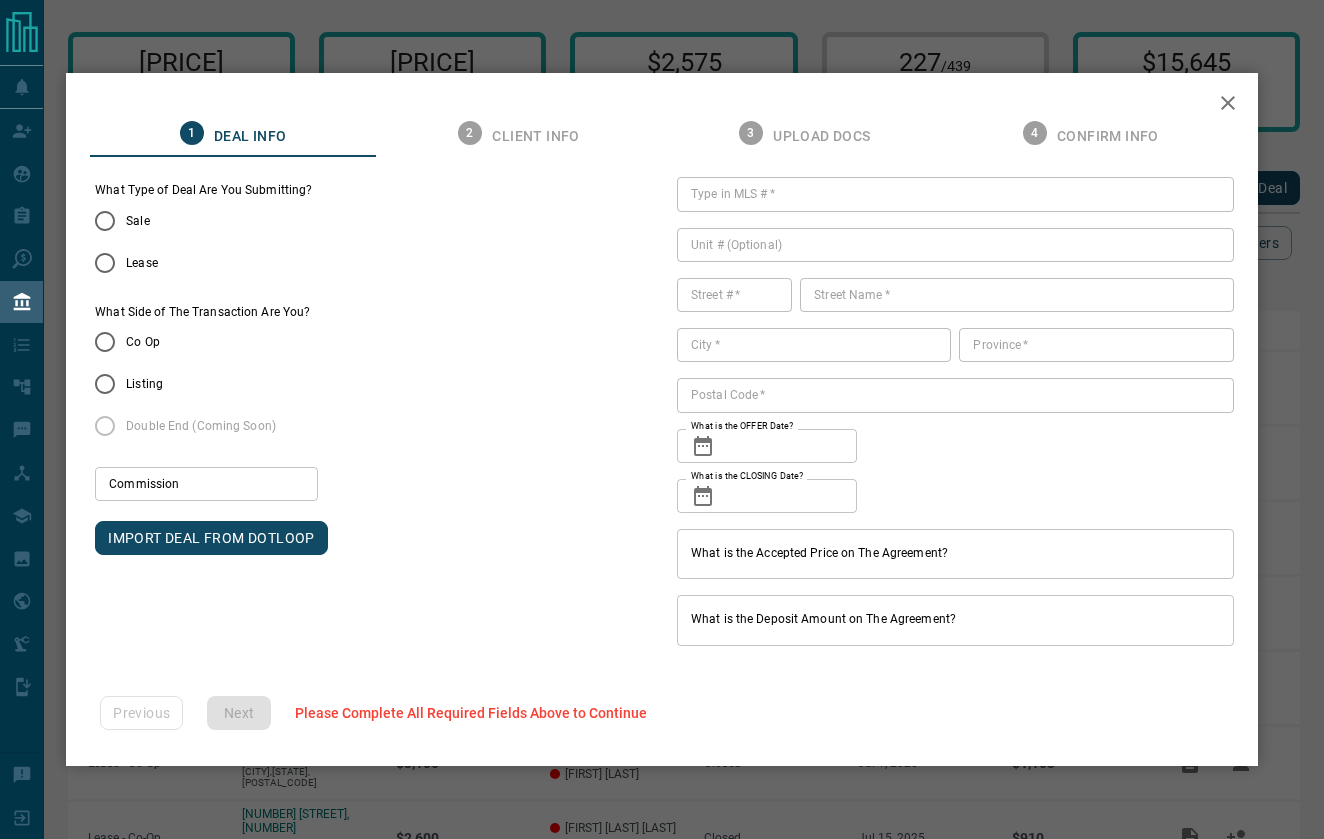 type on "***" 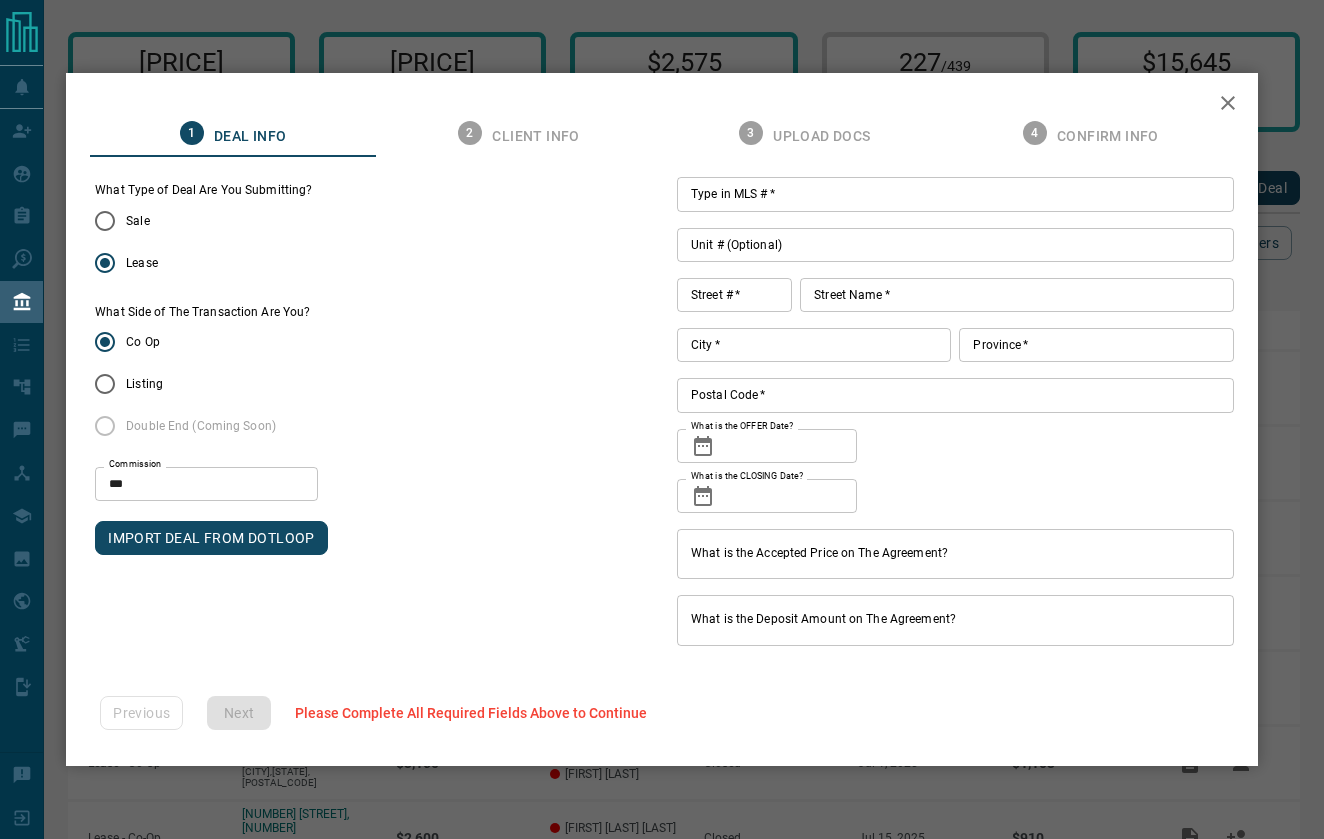 click on "Type in MLS #   *" at bounding box center [955, 194] 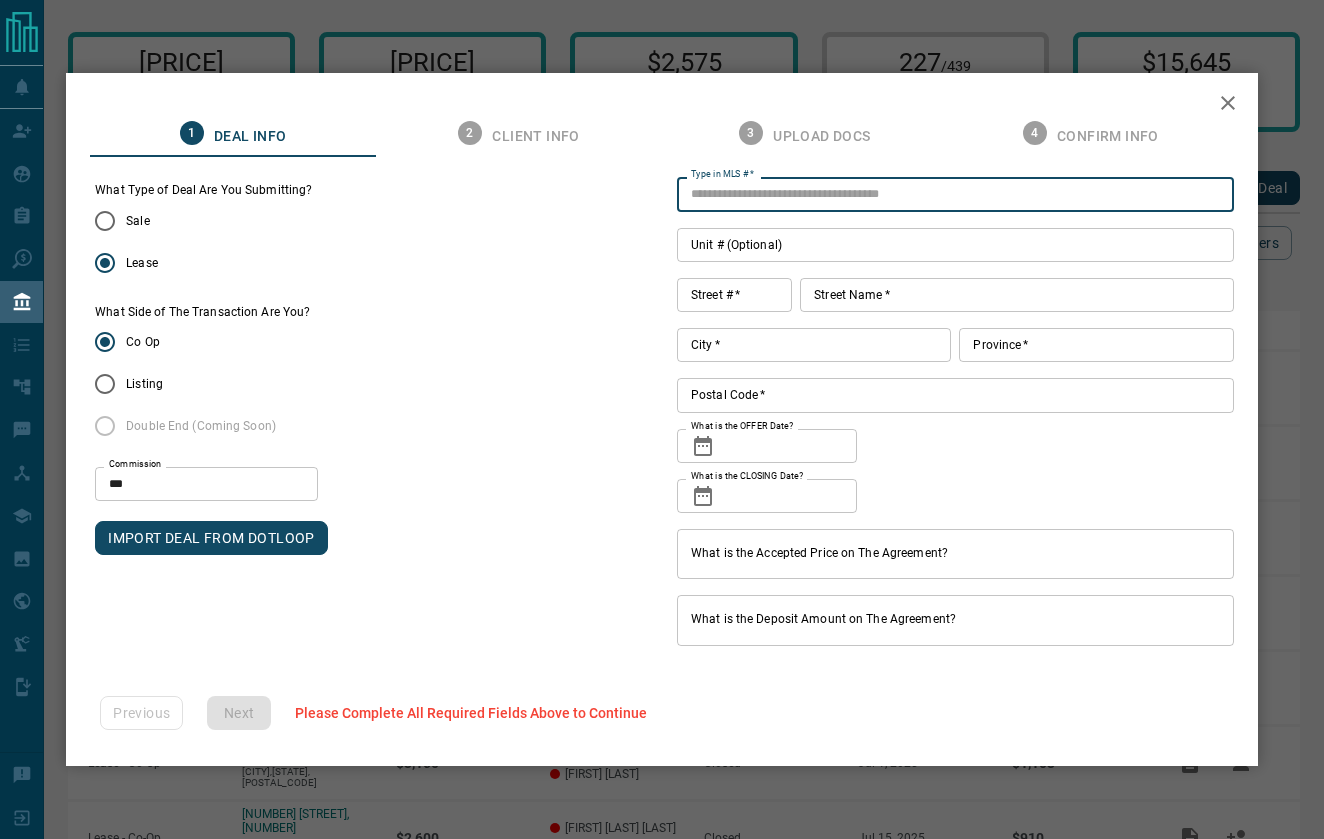 paste on "*********" 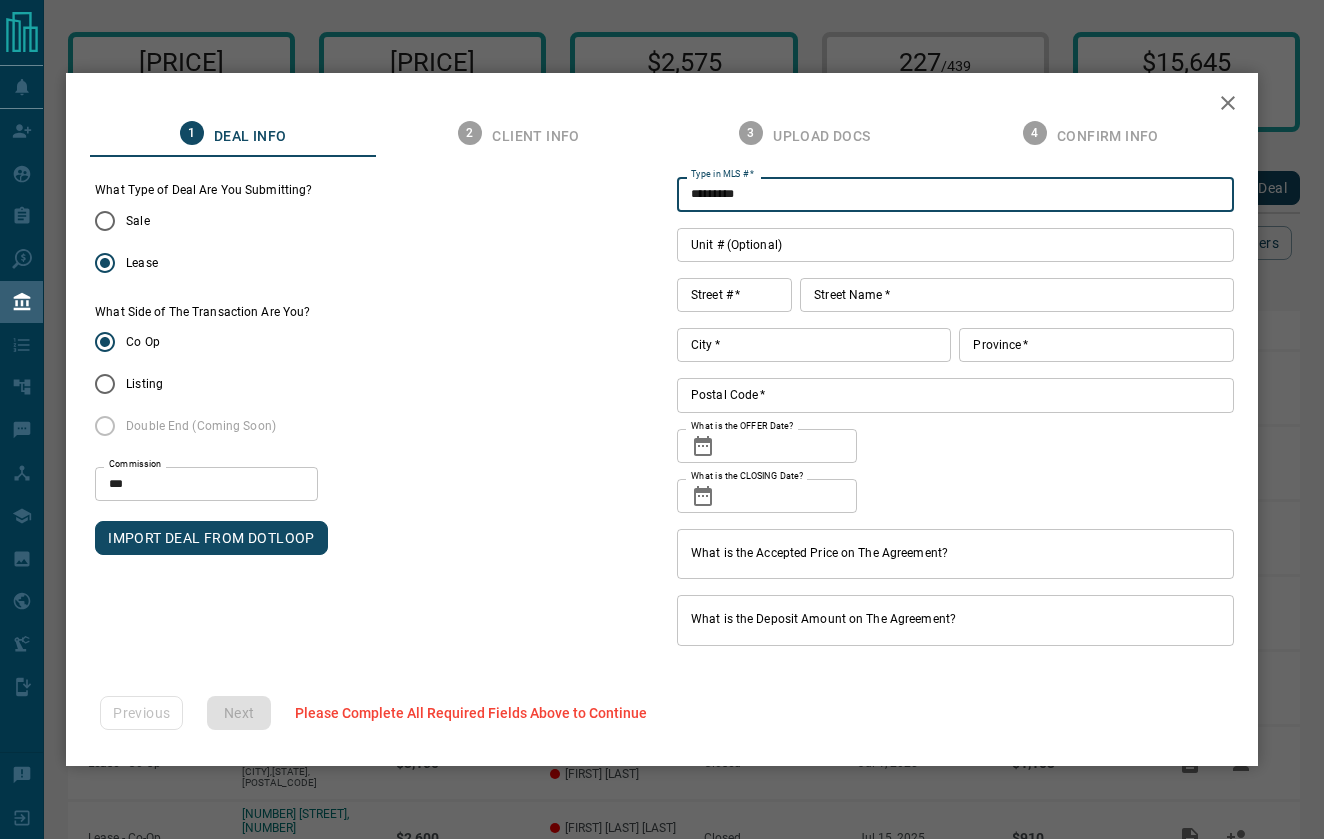 type on "*********" 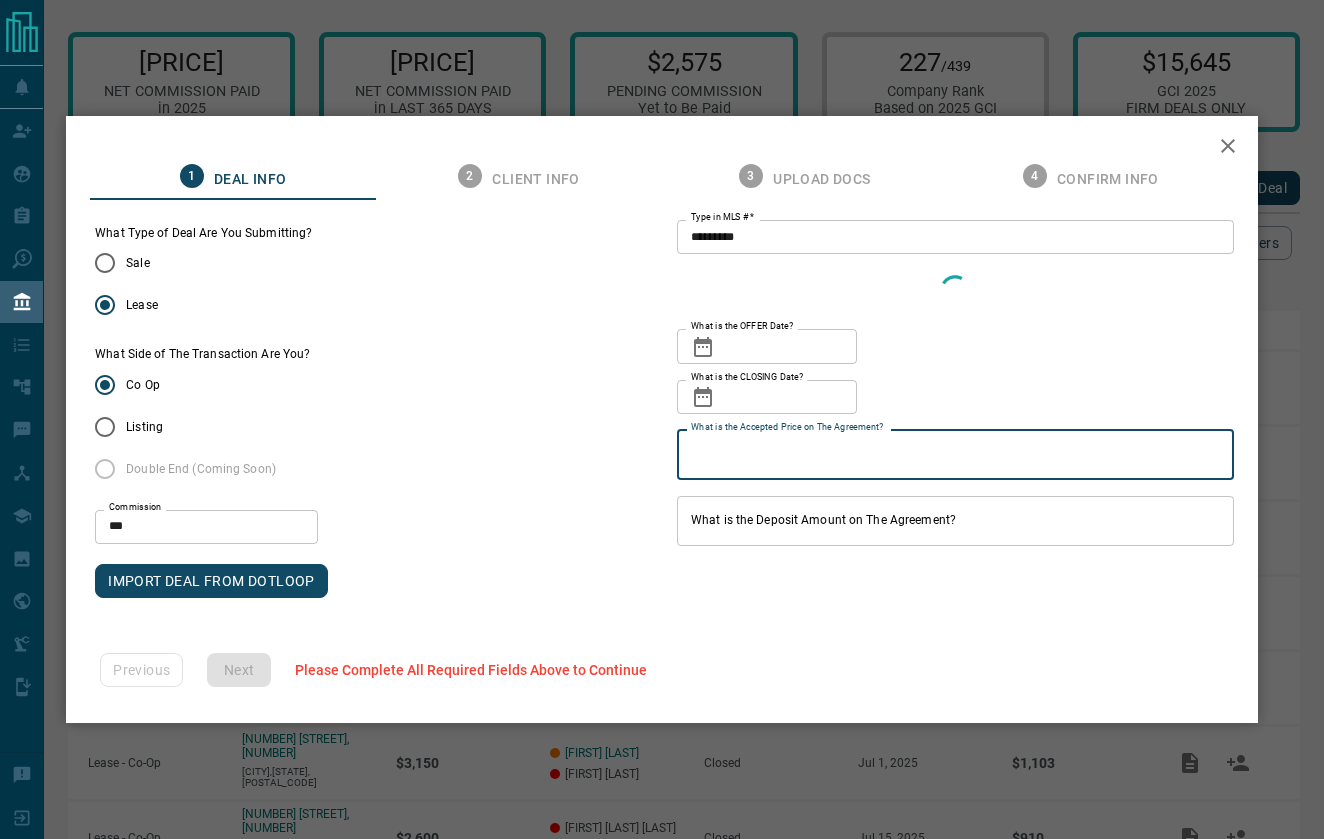 click on "Type in MLS #   * ********* Type in MLS #   * What is the OFFER Date? ​ What is the OFFER Date? What is the CLOSING Date? ​ What is the CLOSING Date? What is the Accepted Price on The Agreement? What is the Accepted Price on The Agreement? What is the Deposit Amount on The Agreement? What is the Deposit Amount on The Agreement?" at bounding box center (955, 411) 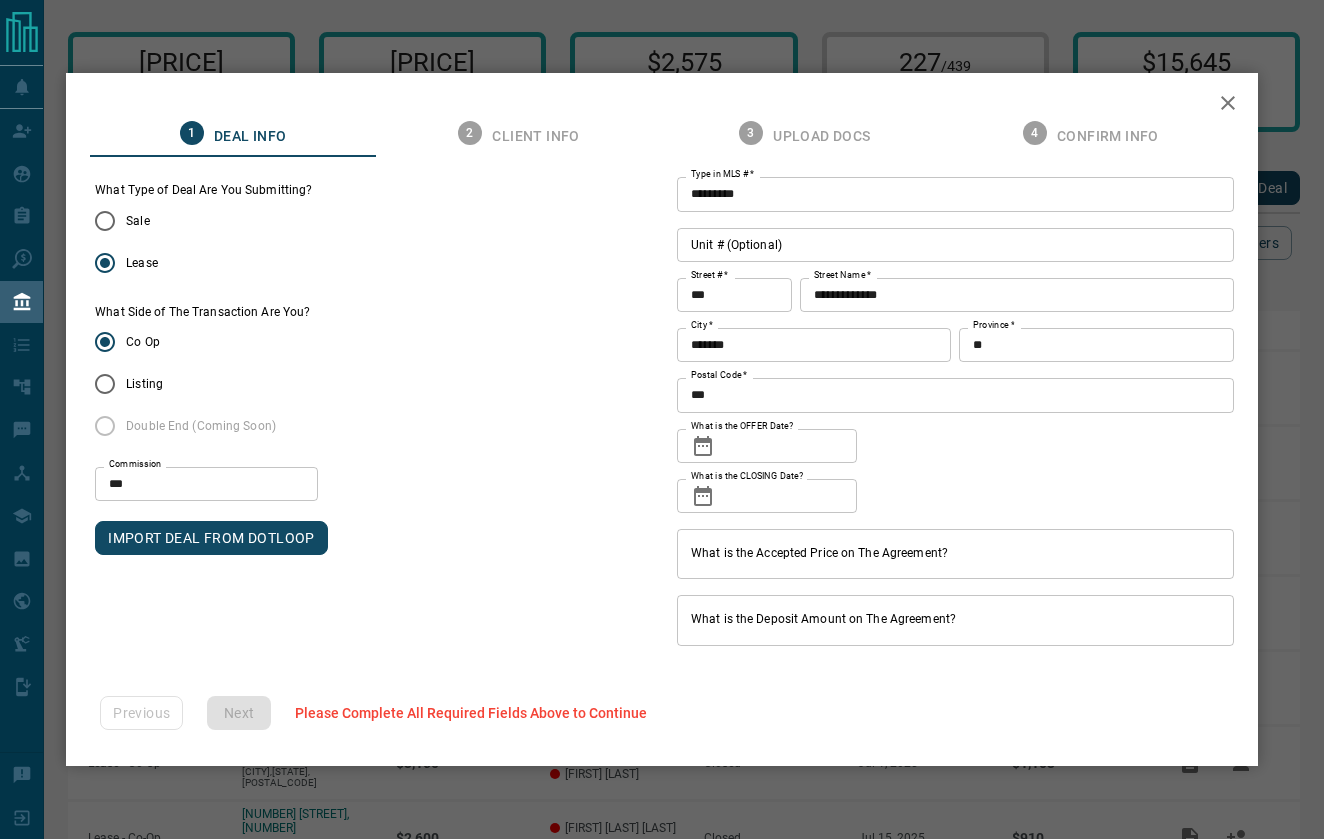 click 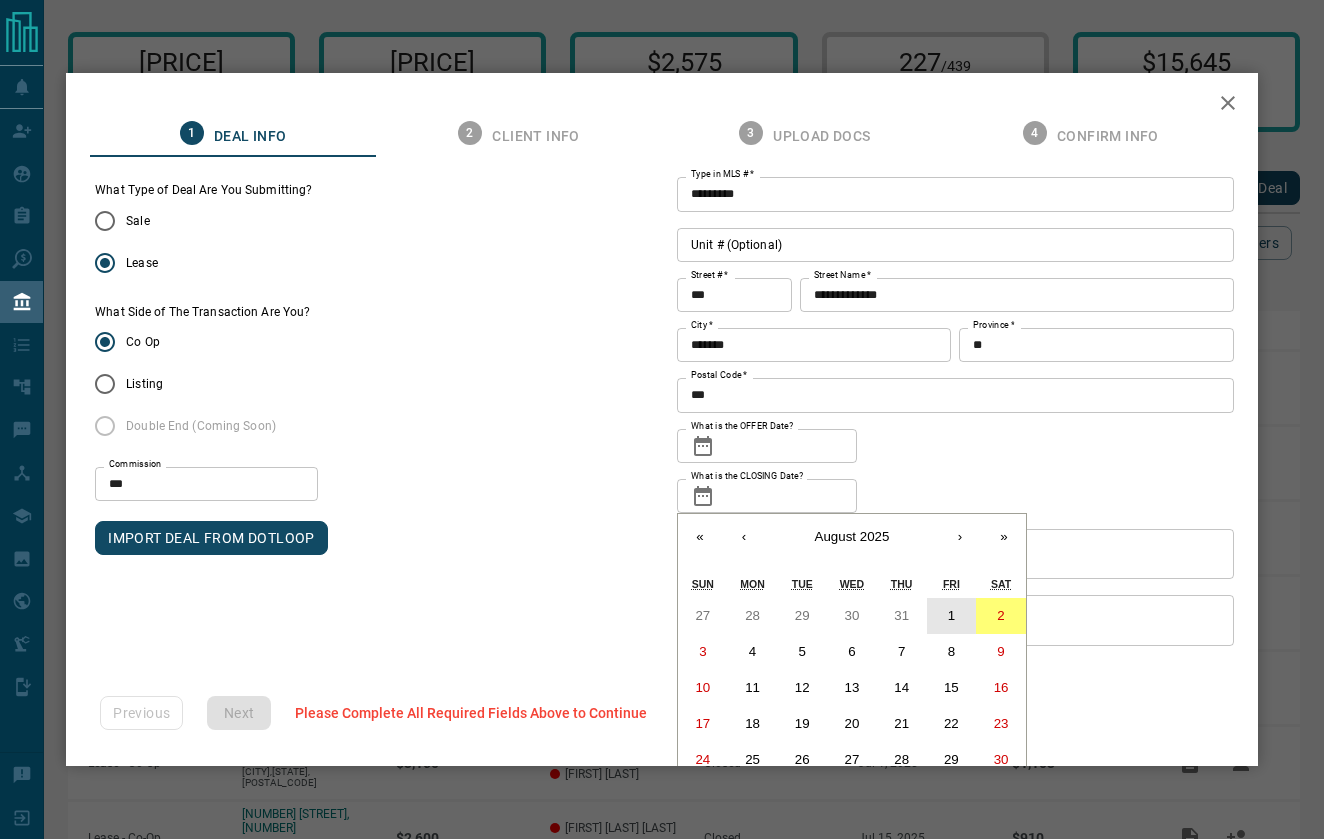 click on "1" at bounding box center [952, 616] 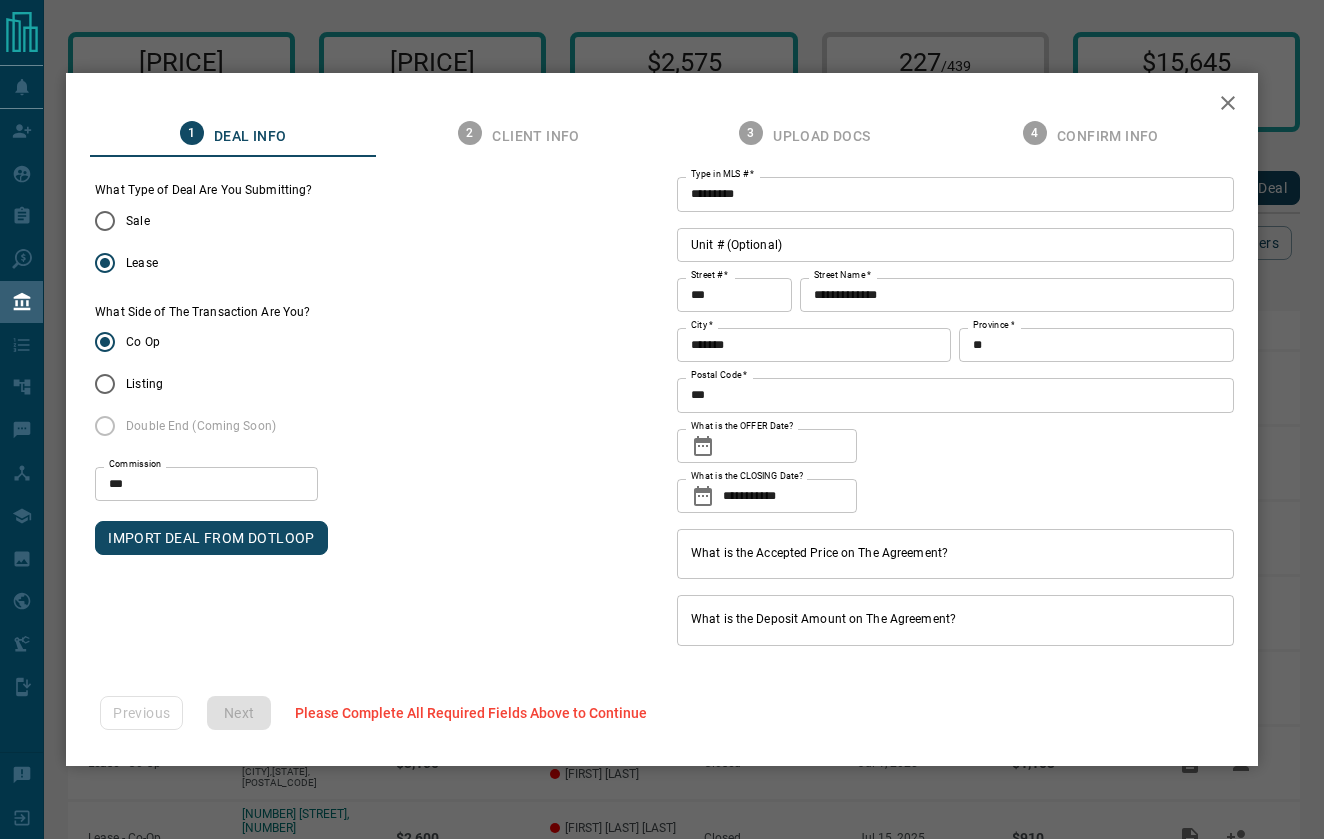 click on "What is the OFFER Date?" at bounding box center (790, 446) 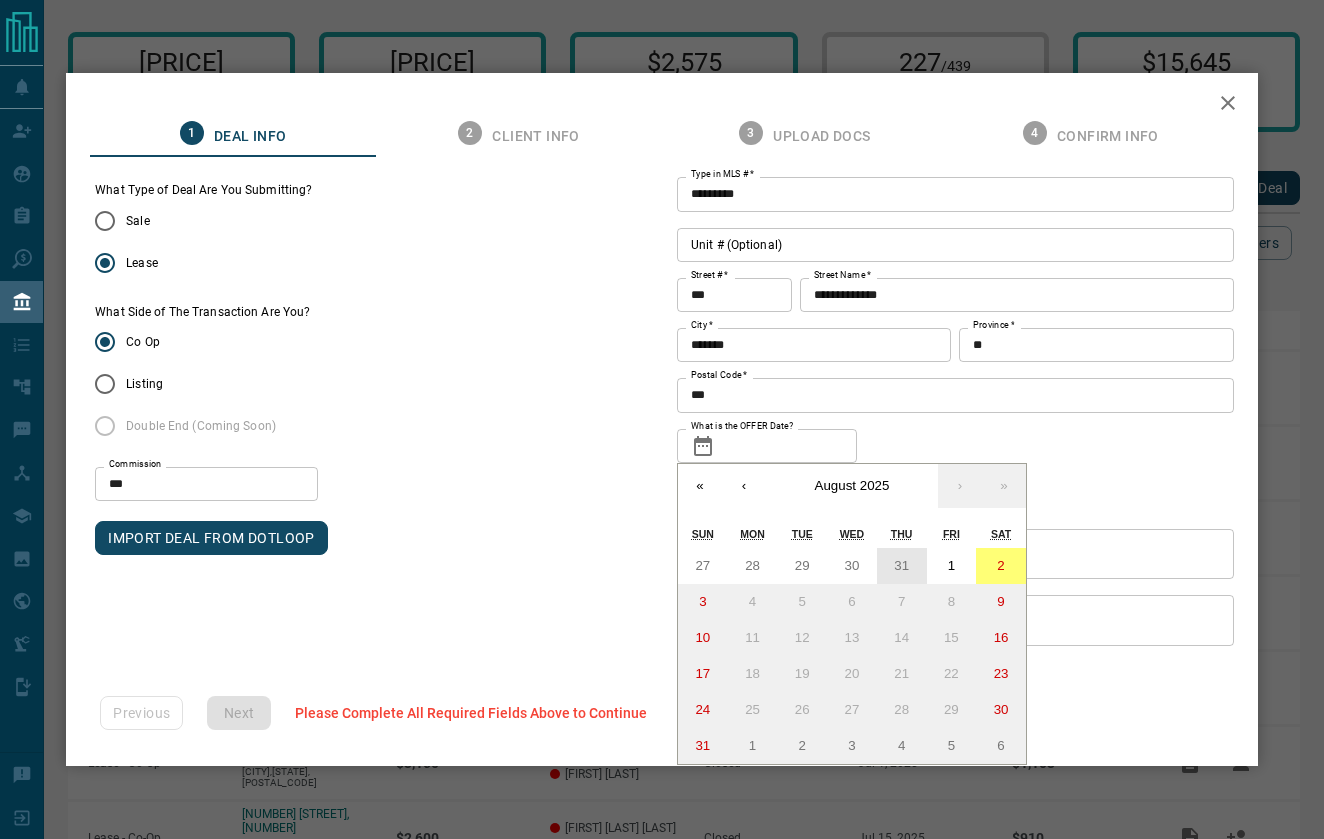 click on "31" at bounding box center [901, 565] 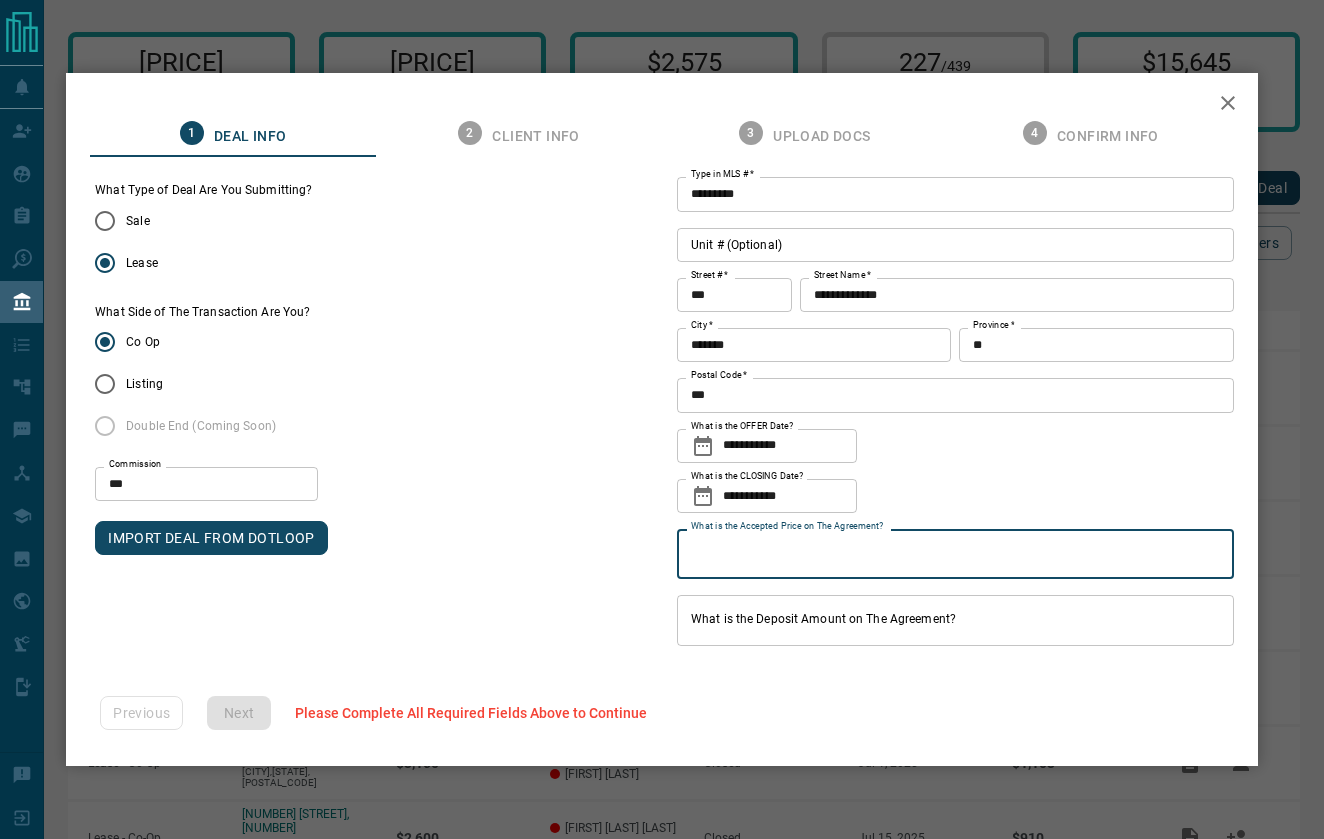 click on "What is the Accepted Price on The Agreement?" at bounding box center (955, 554) 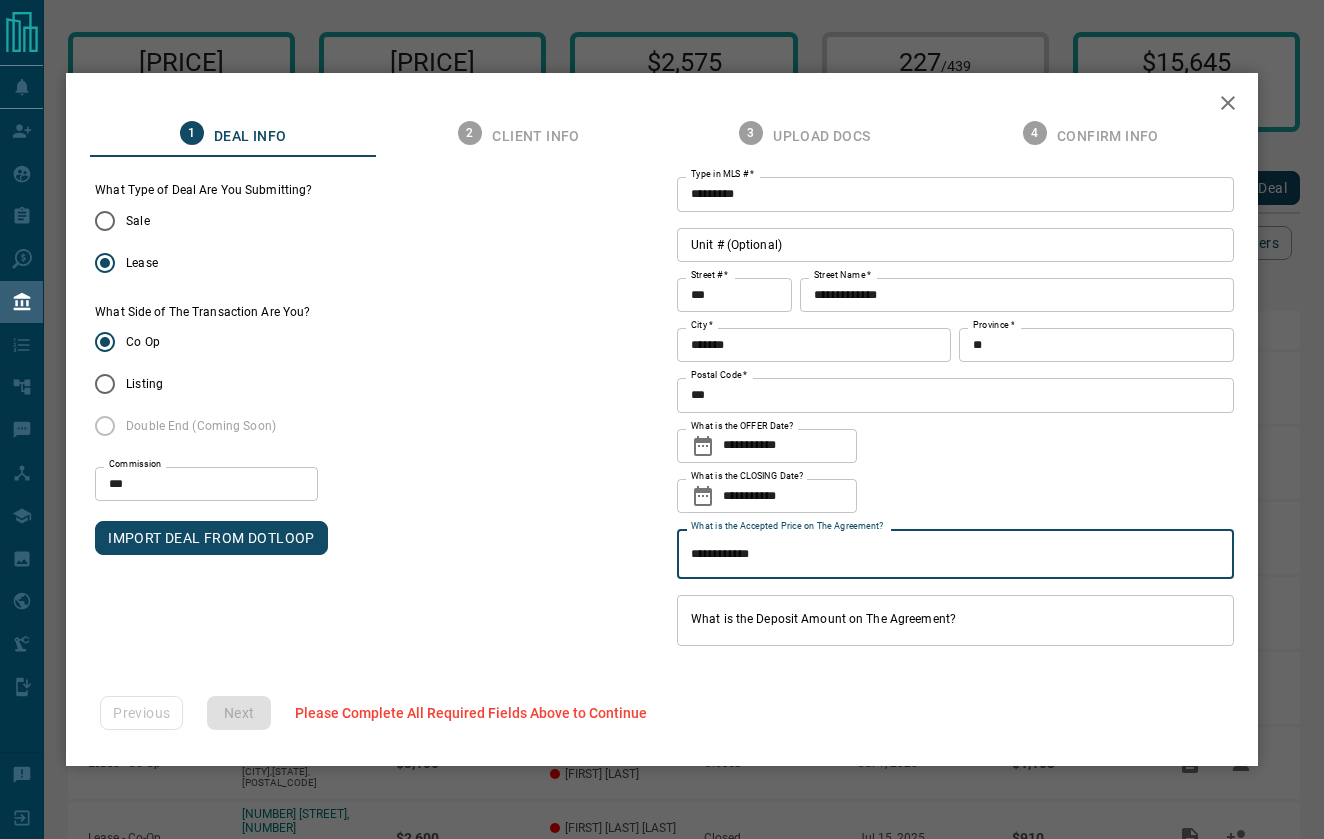 type on "**********" 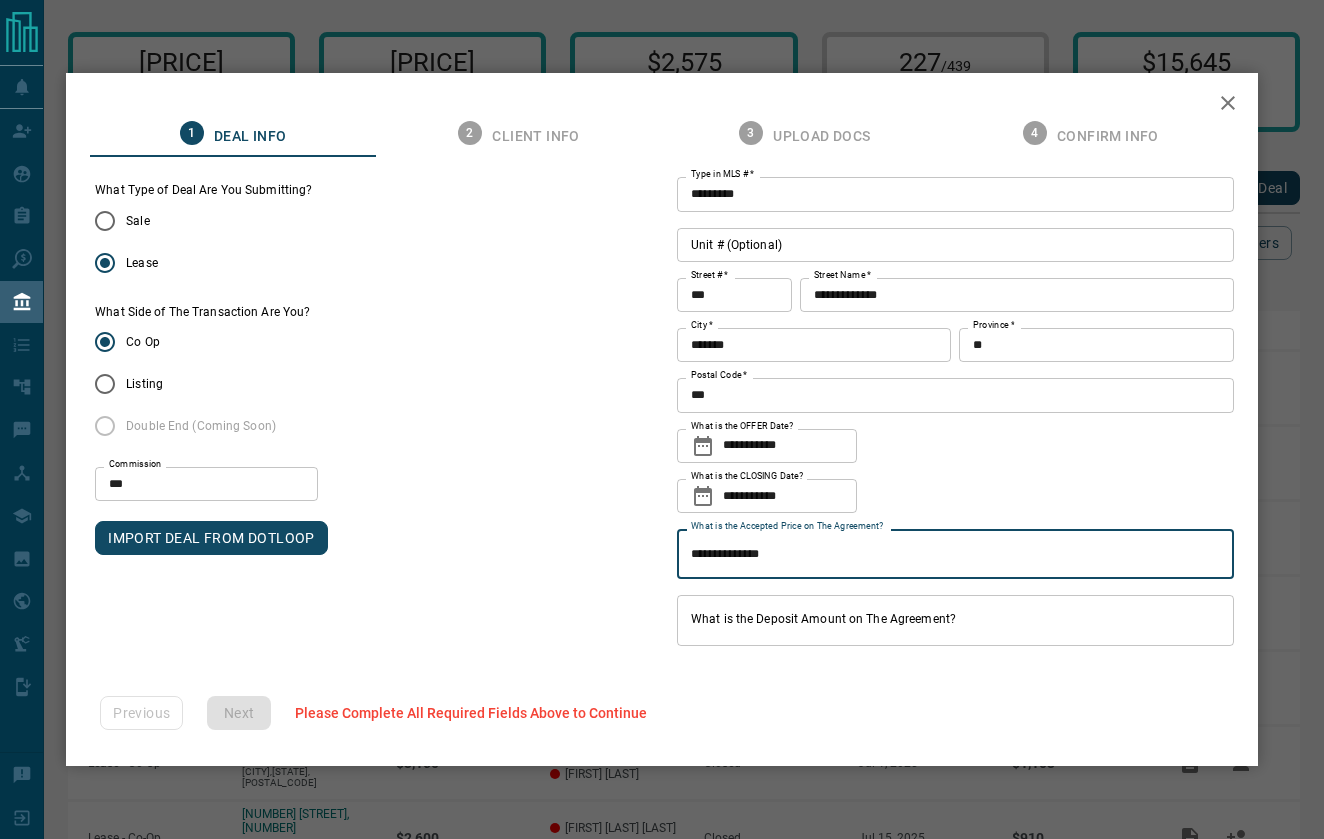 click on "What is the Deposit Amount on The Agreement?" at bounding box center (955, 620) 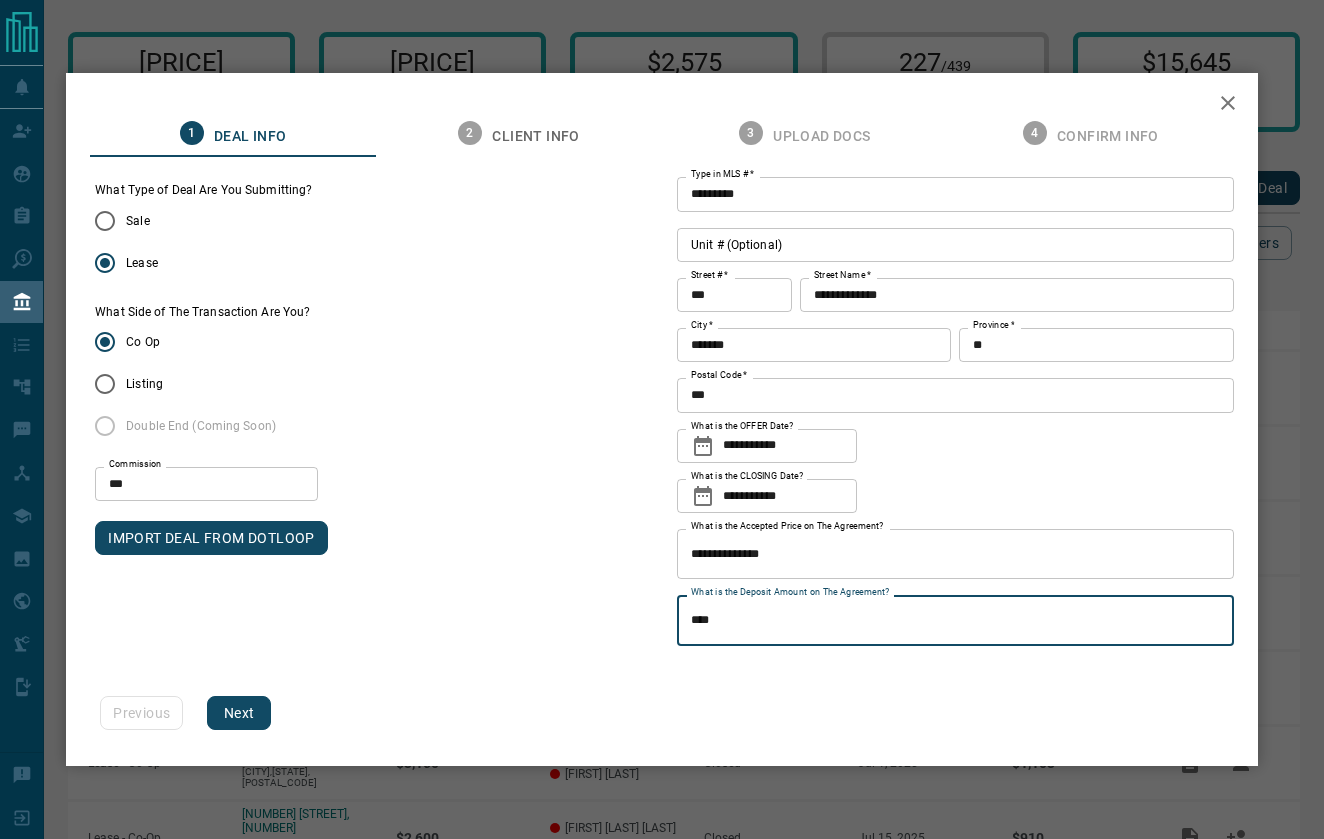 type on "******" 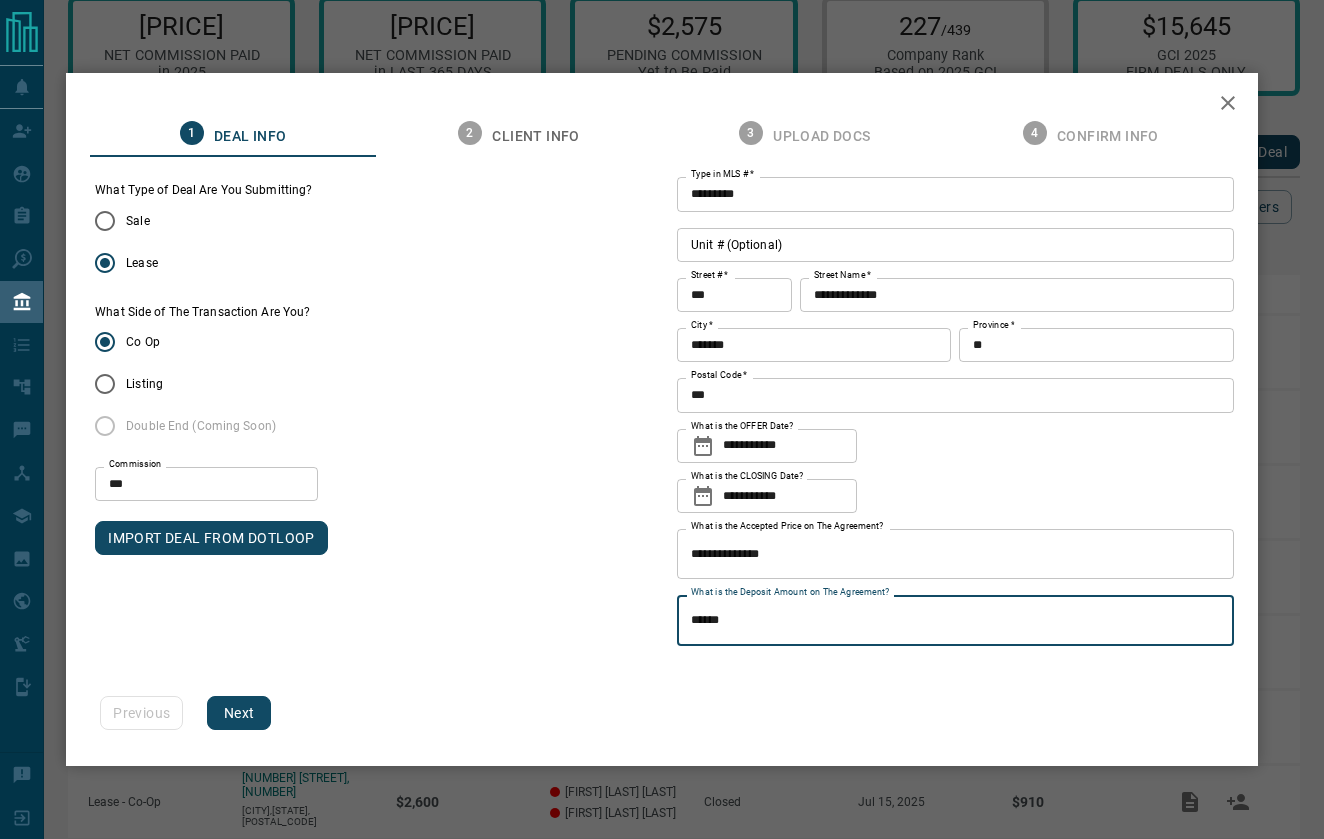scroll, scrollTop: 41, scrollLeft: 0, axis: vertical 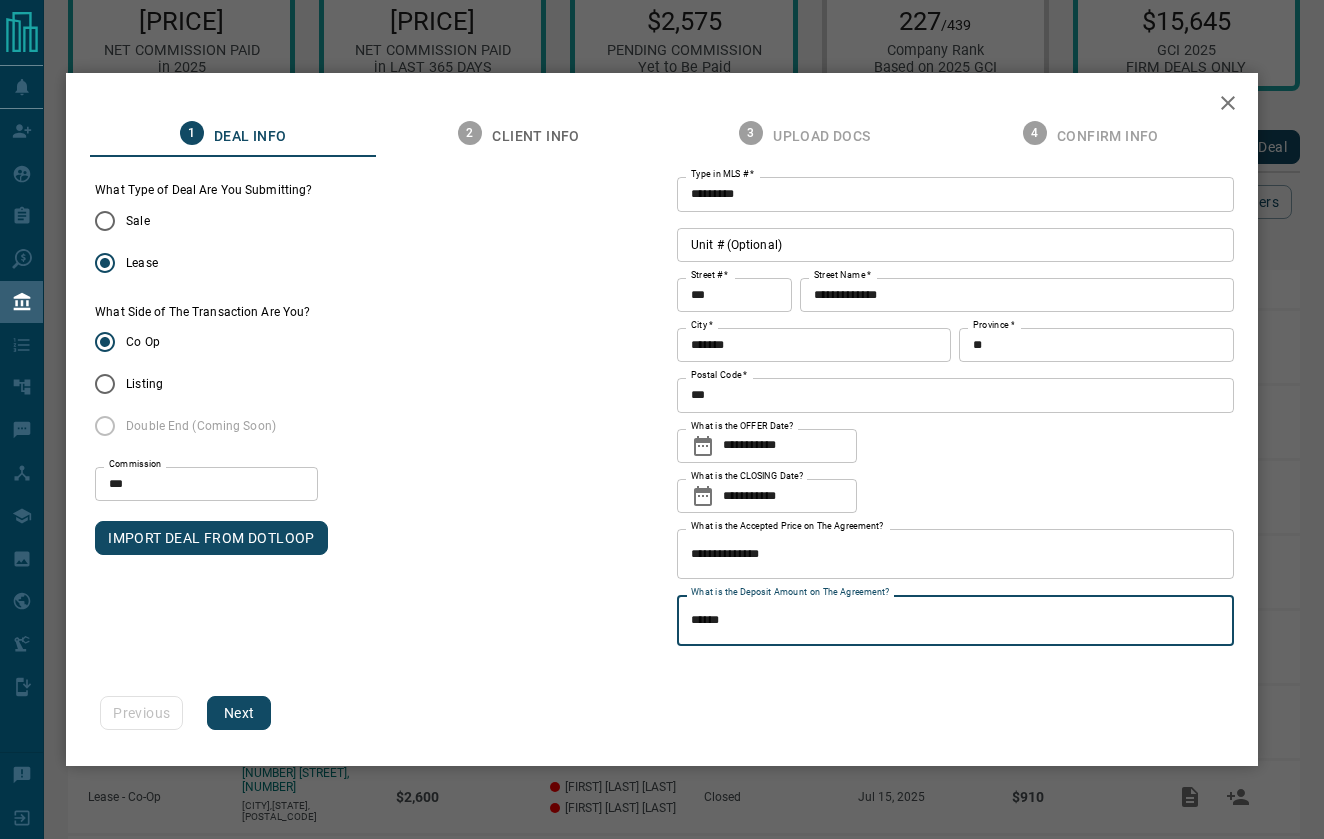 click on "**********" at bounding box center (662, 419) 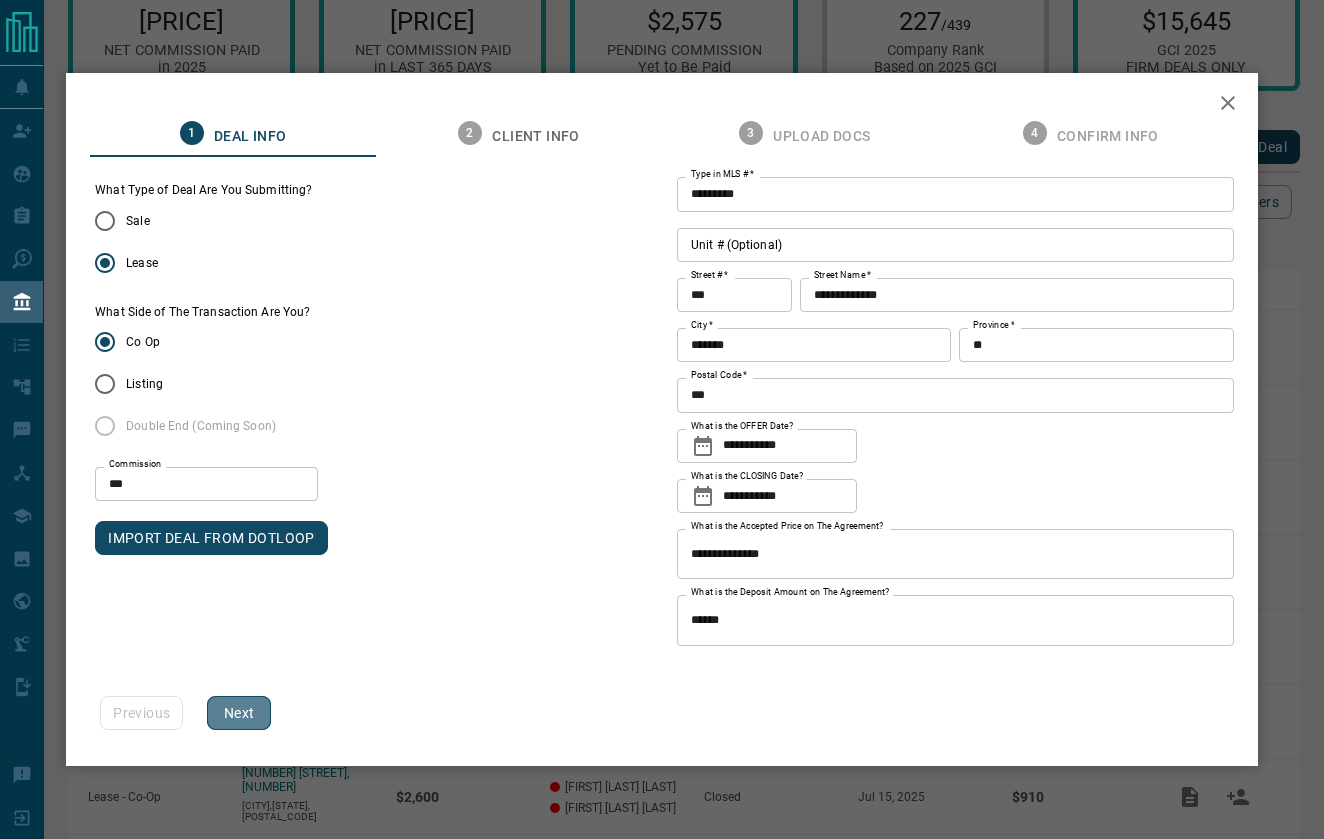 click on "Next" at bounding box center [239, 713] 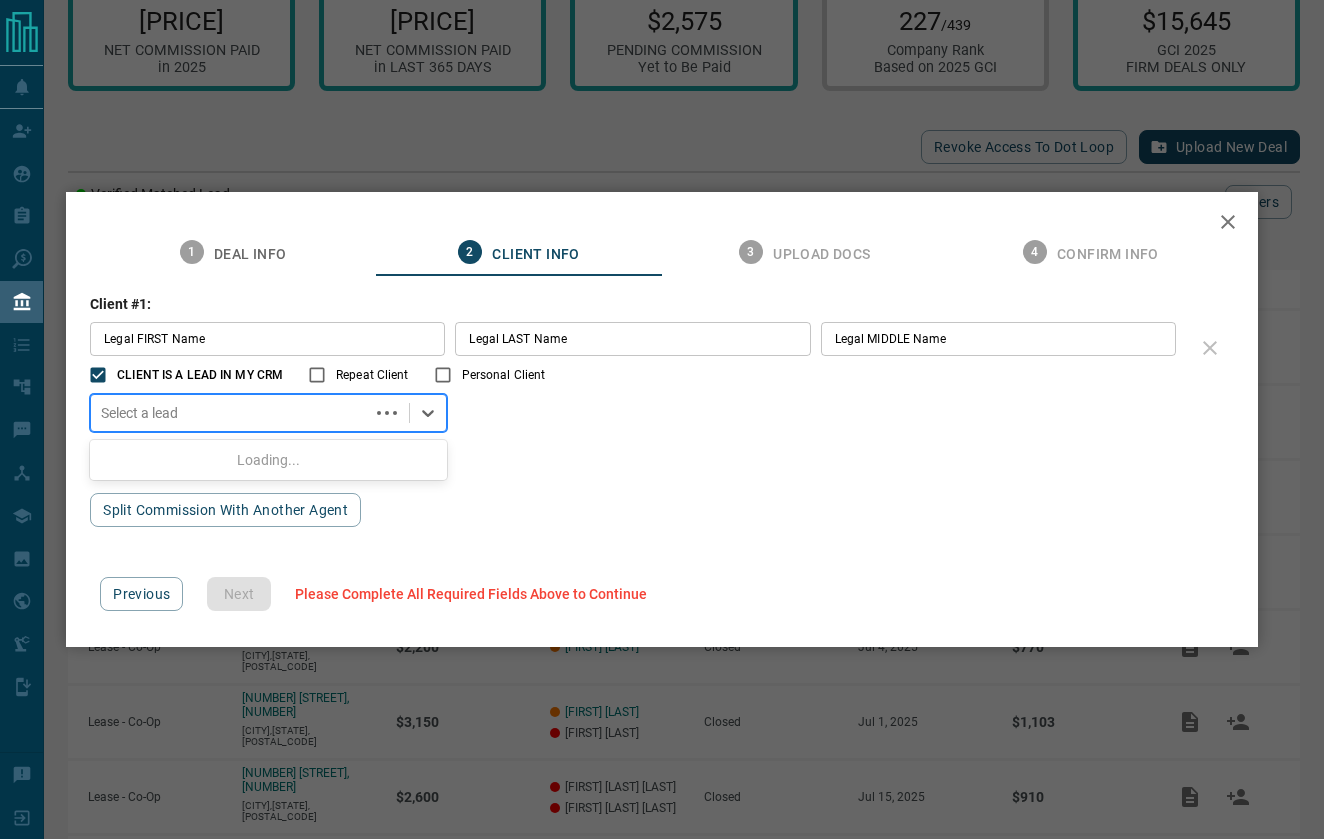 click at bounding box center (230, 413) 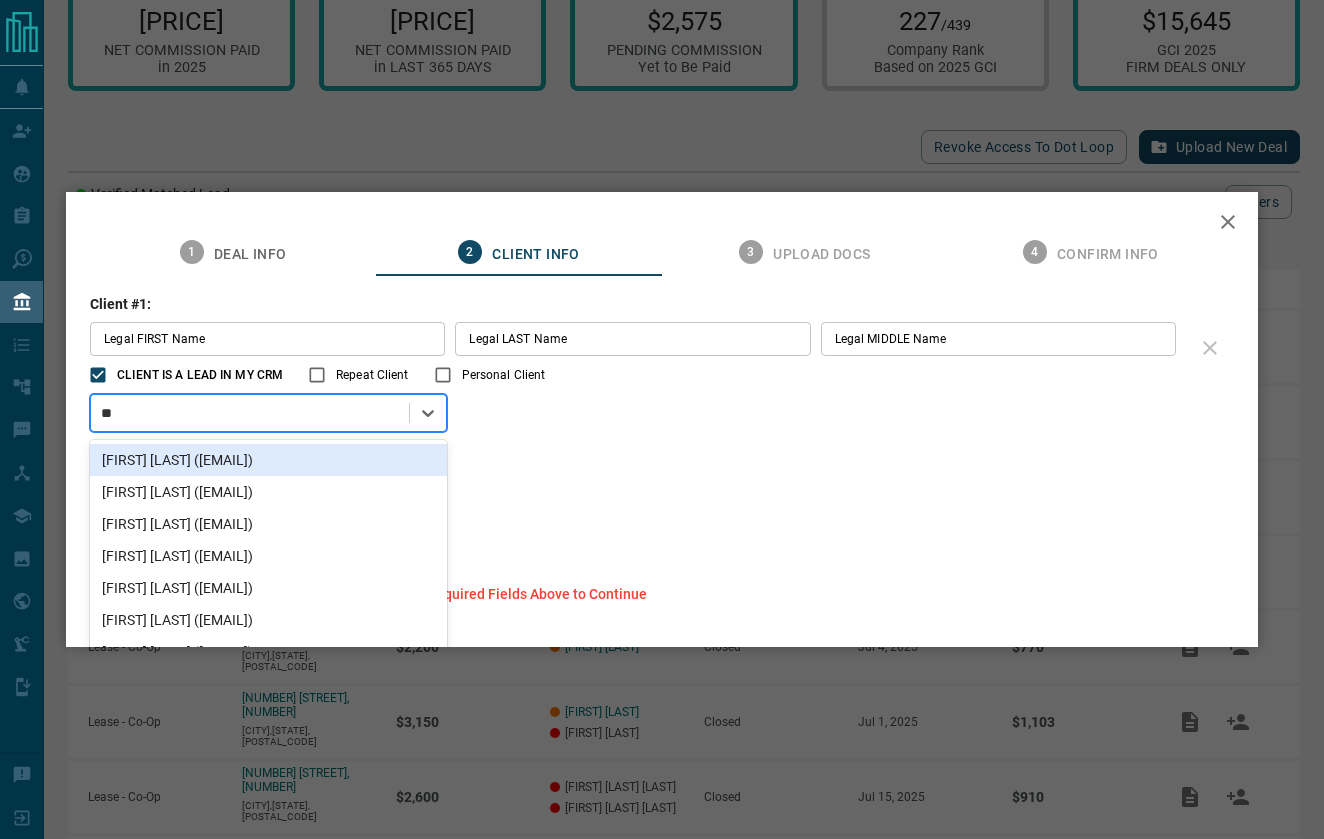 type on "***" 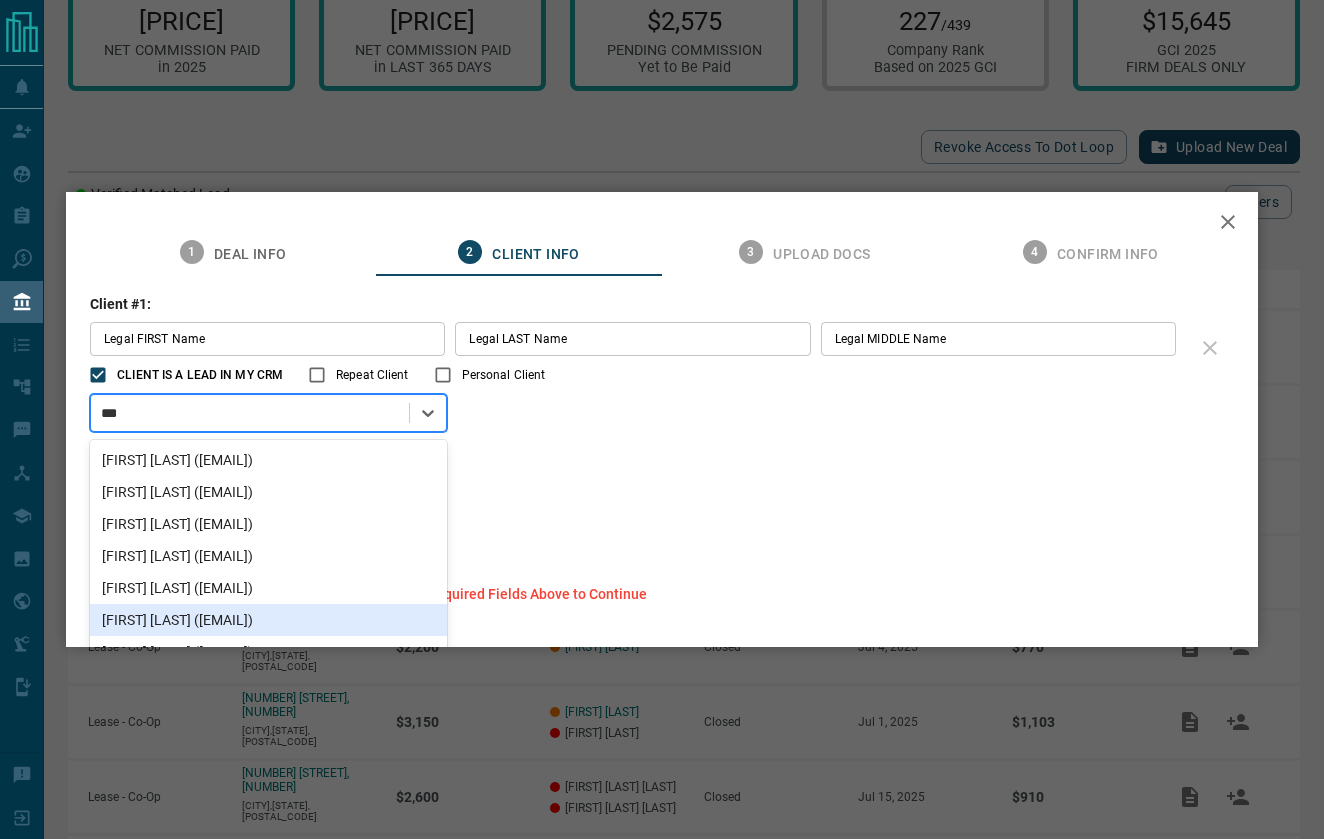 click on "[FIRST] [LAST] ([EMAIL])" at bounding box center [268, 620] 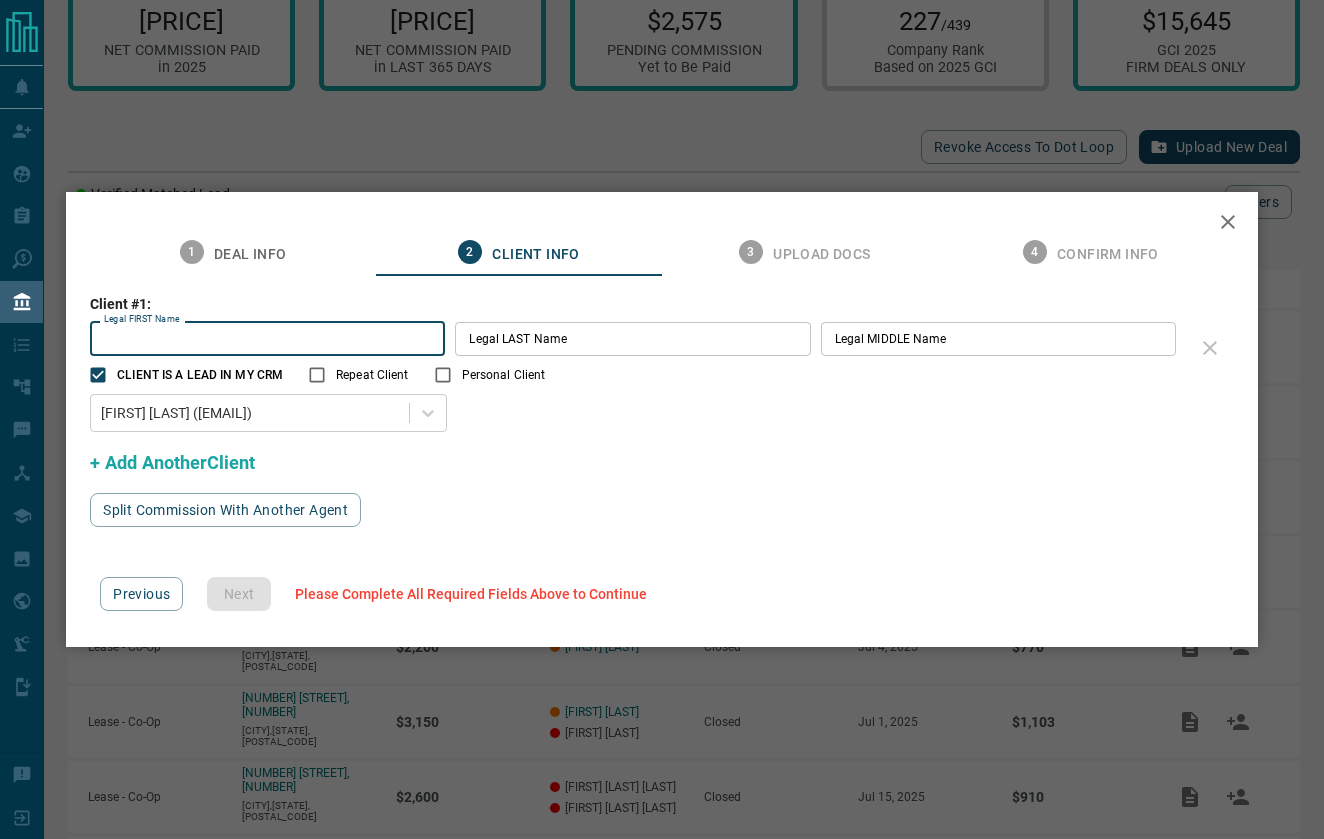 click on "Legal FIRST Name" at bounding box center [267, 339] 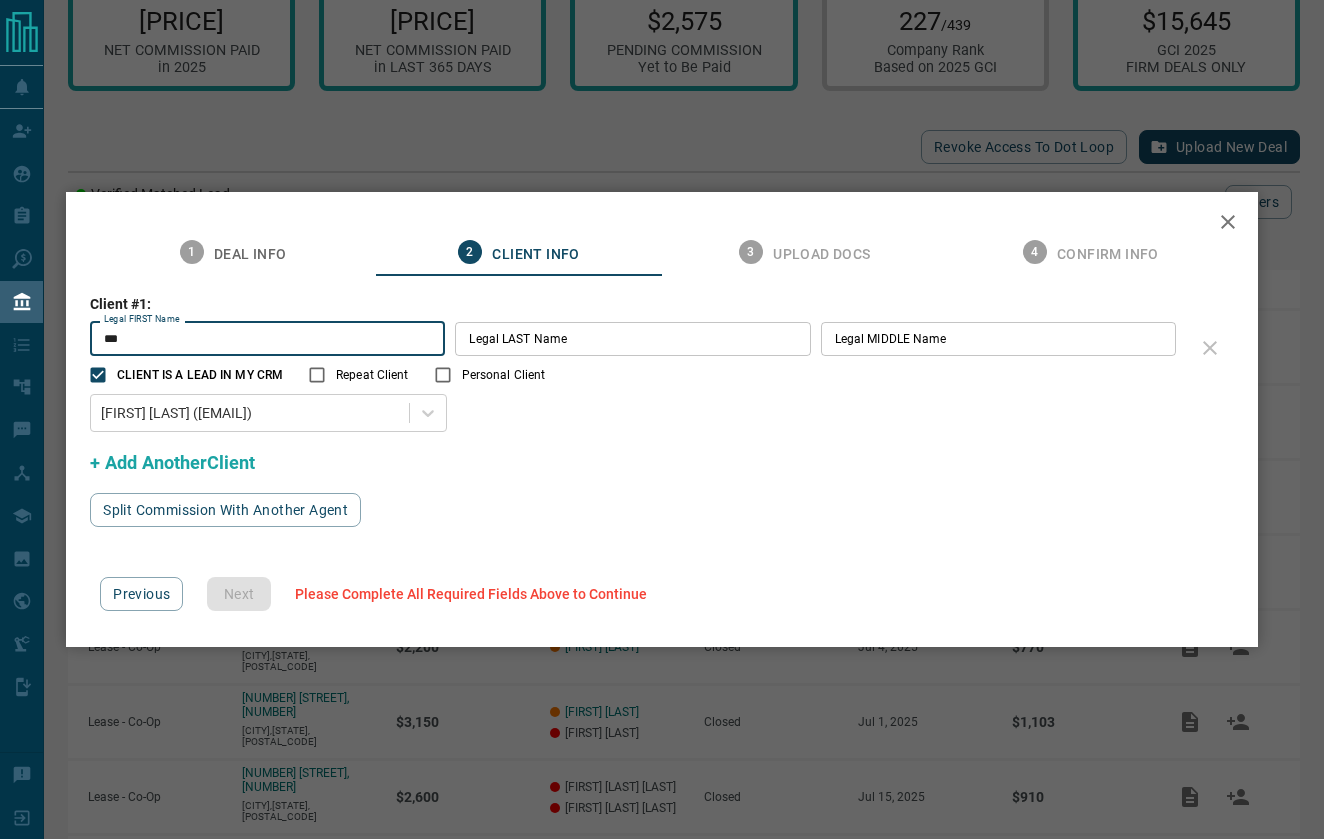 type on "***" 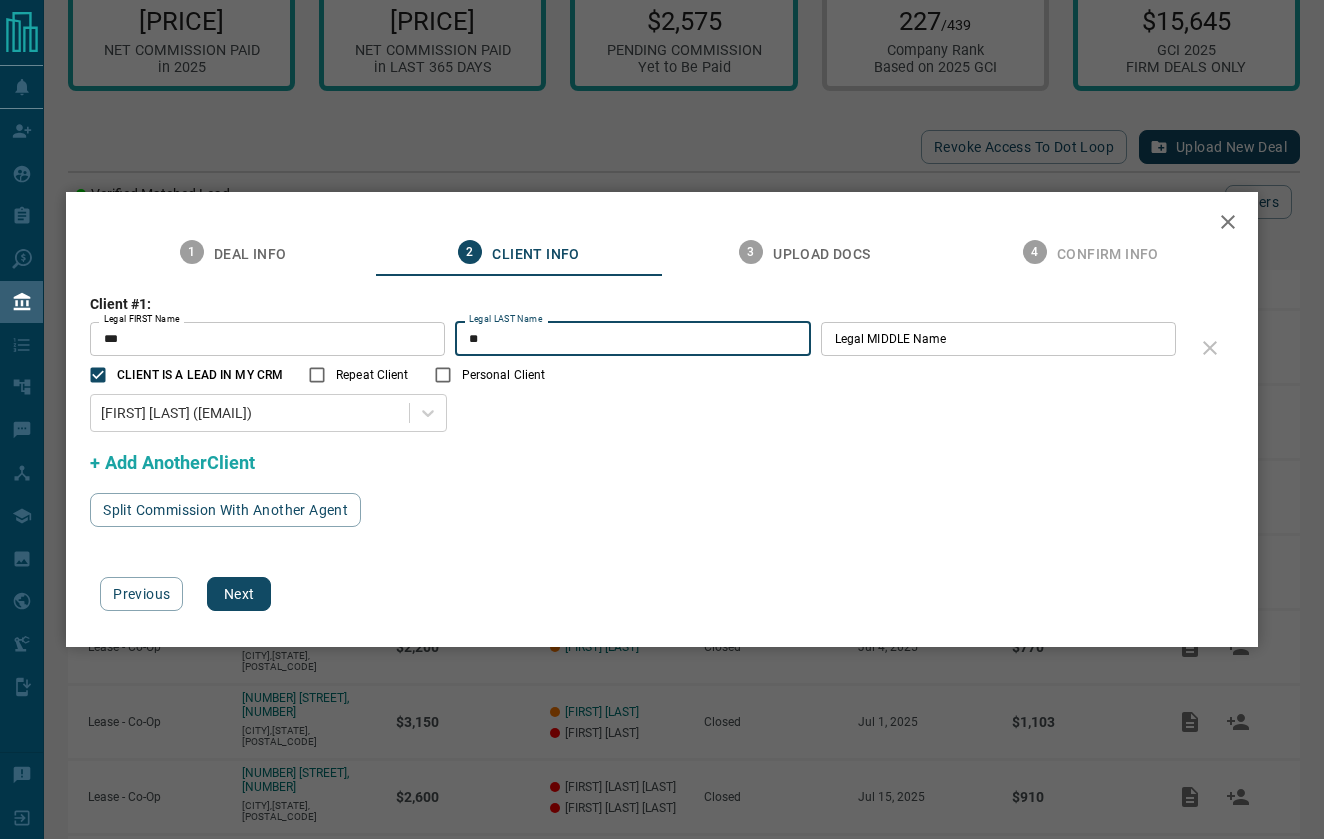type on "**" 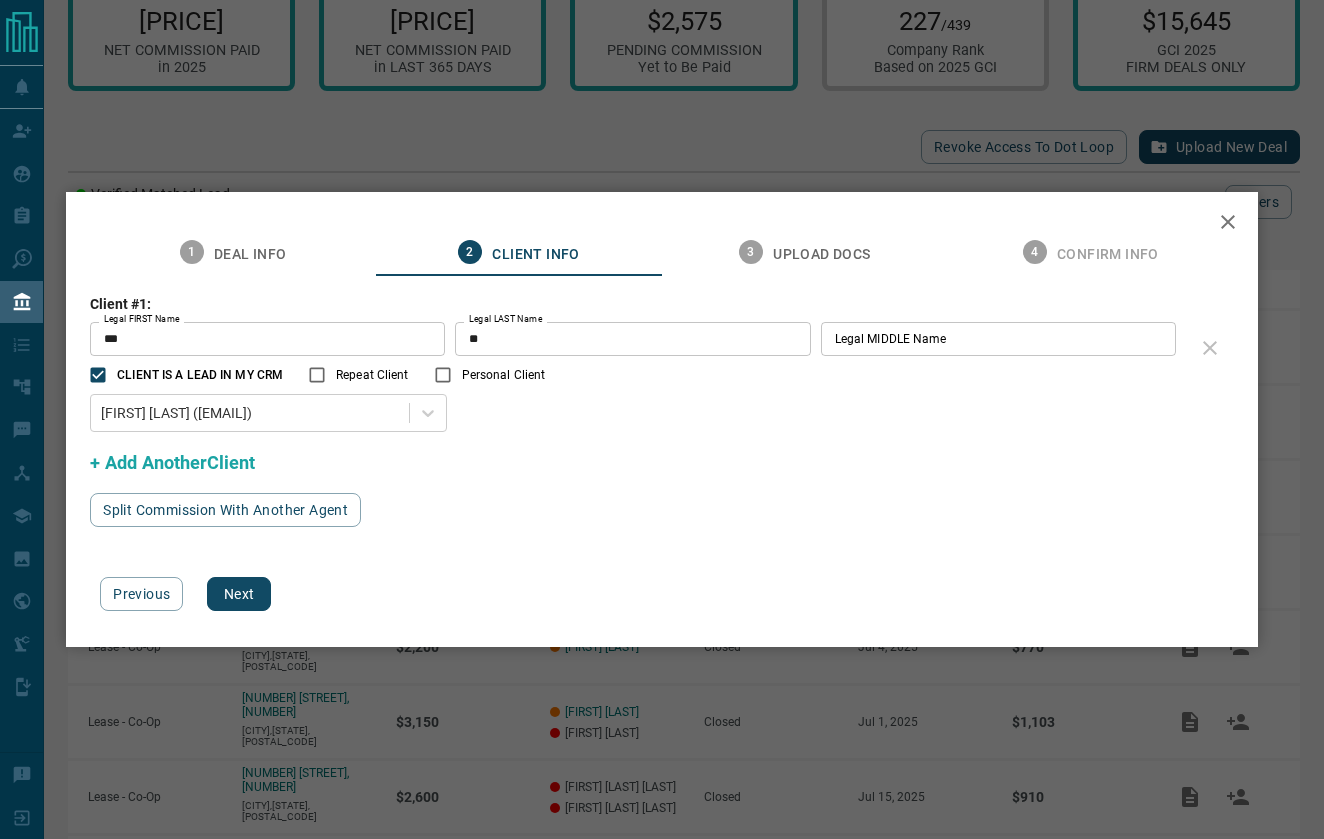 click on "[FIRST] [LAST] ([EMAIL])" at bounding box center [638, 413] 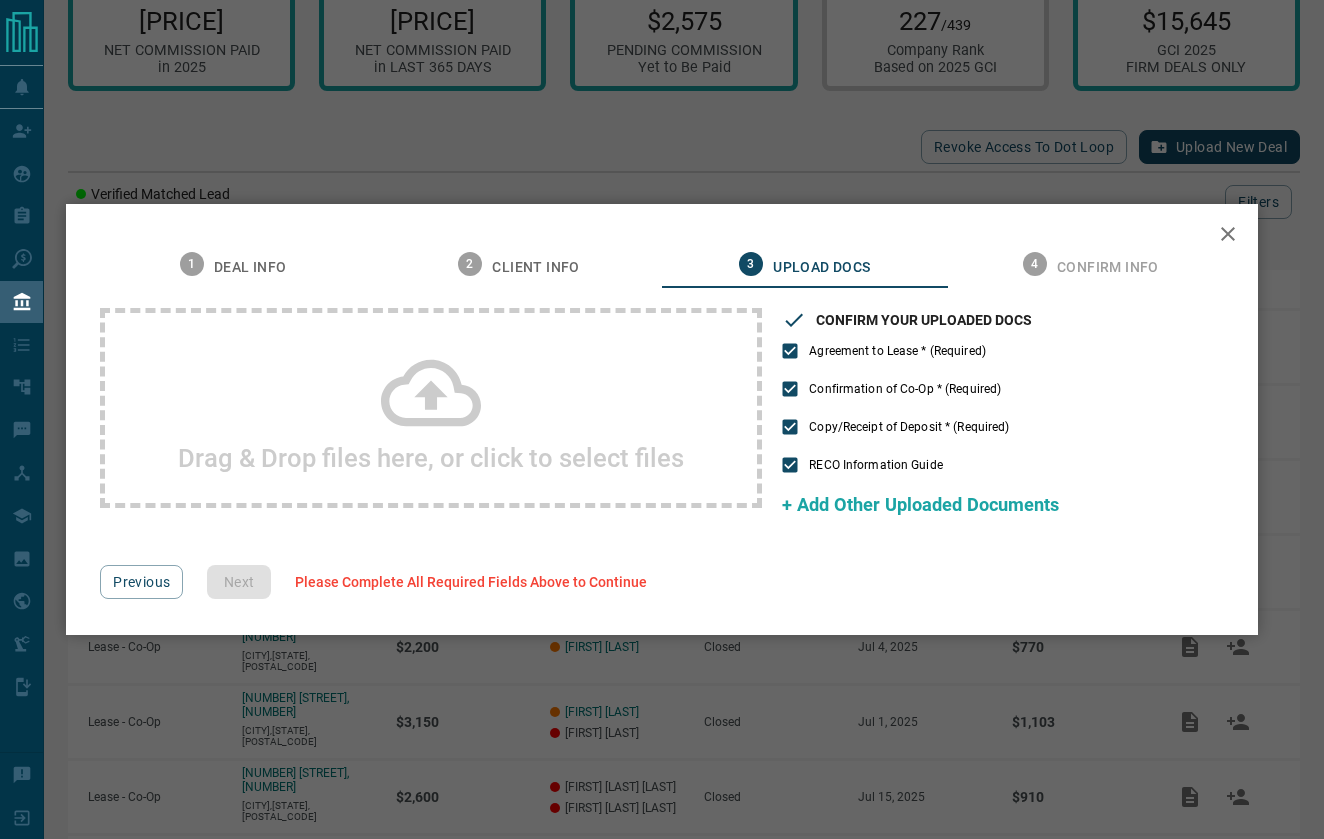 click 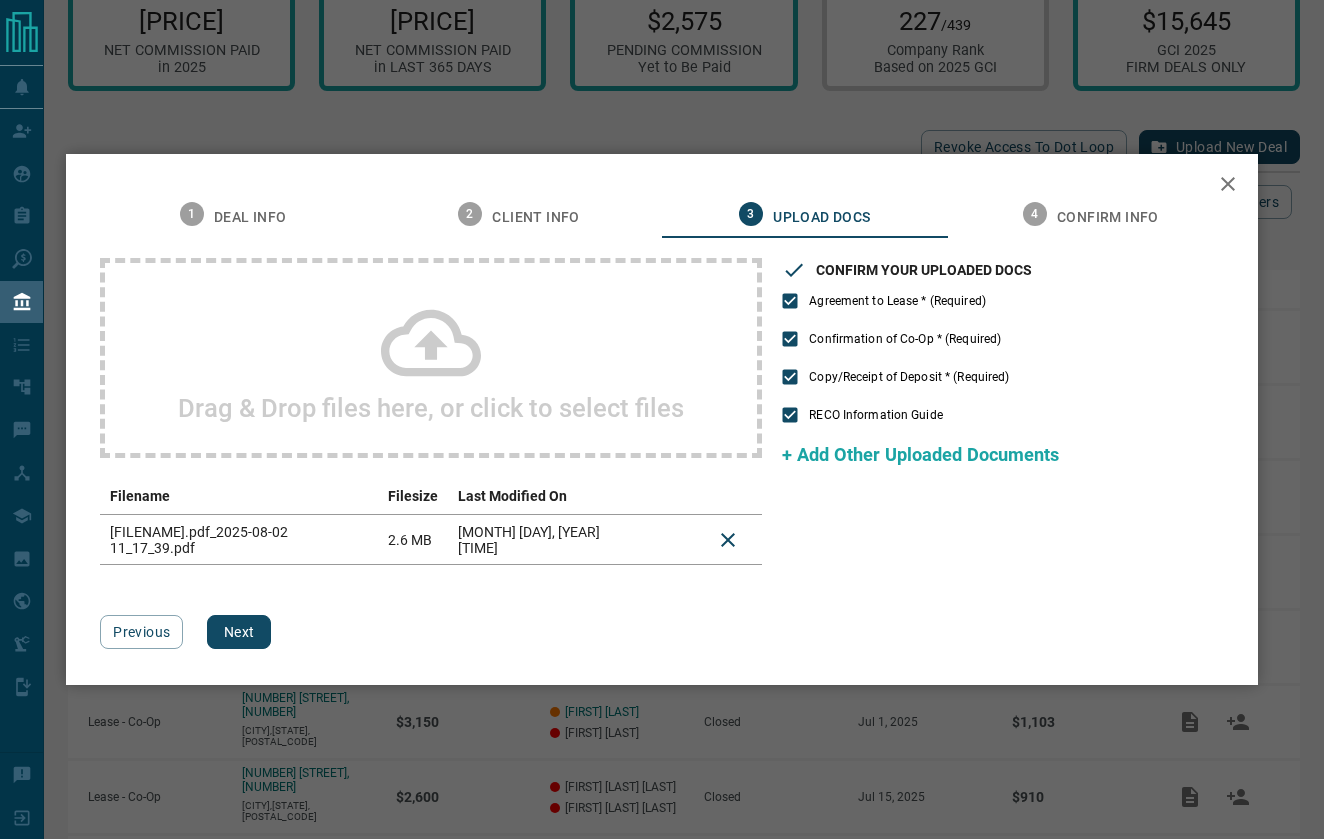 click on "Drag & Drop files here, or click to select files" at bounding box center (431, 358) 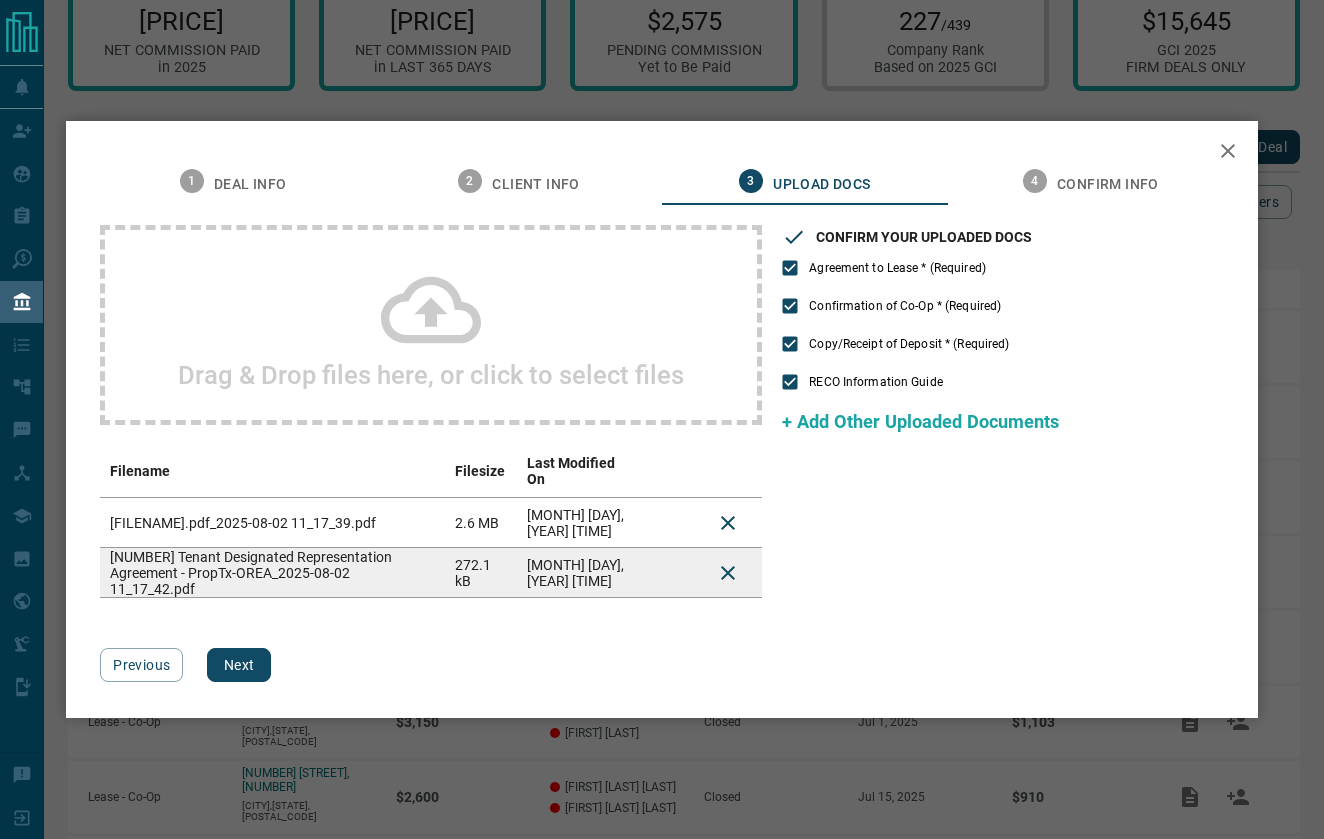 click 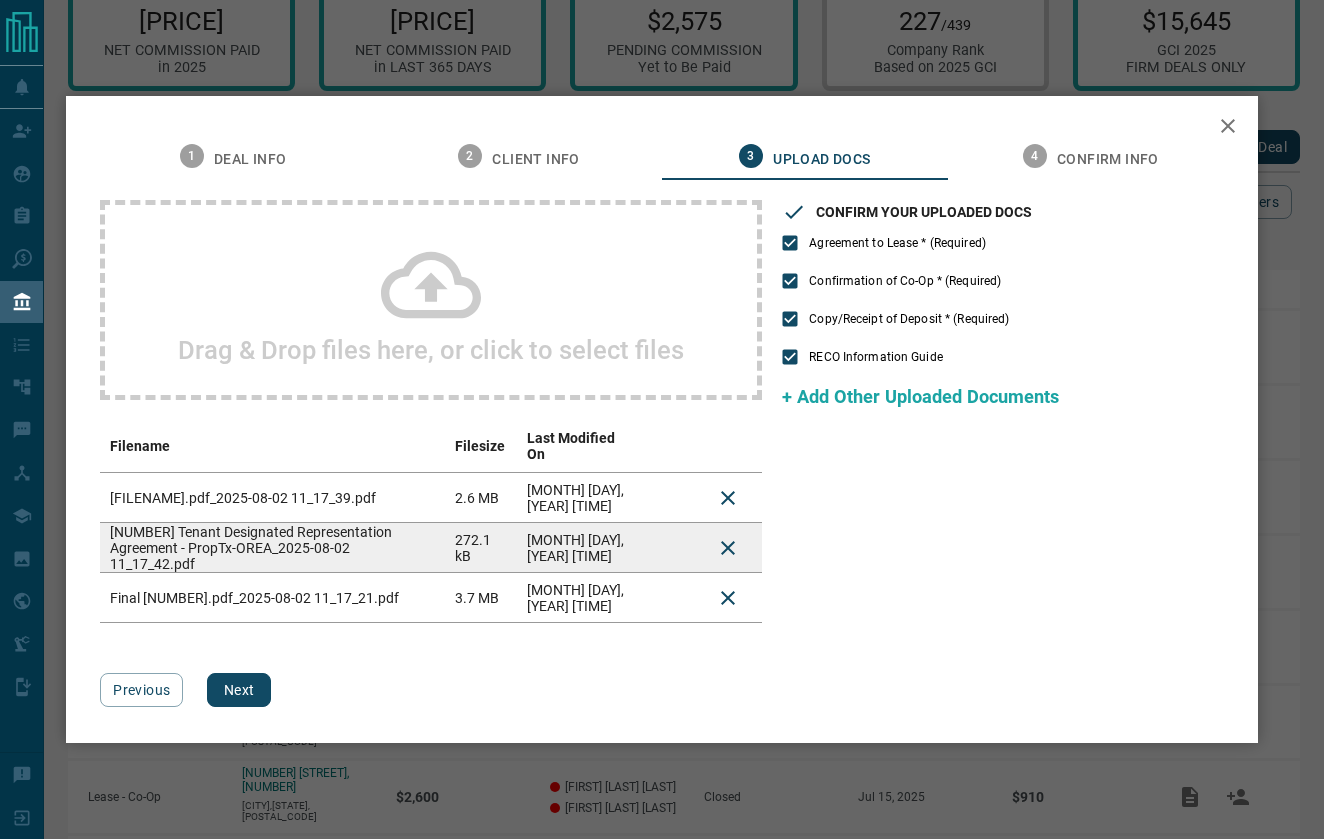 click on "Drag & Drop files here, or click to select files" at bounding box center (431, 300) 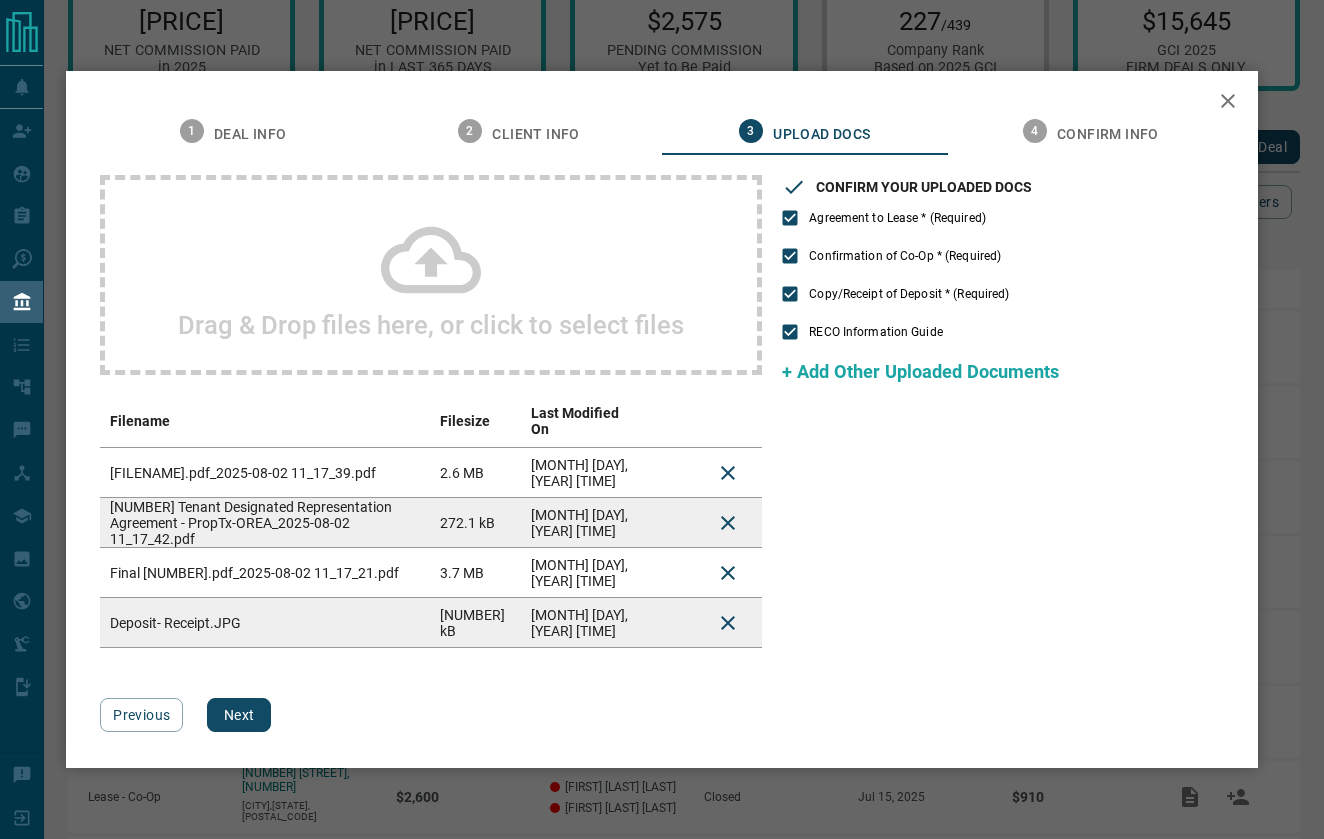 click 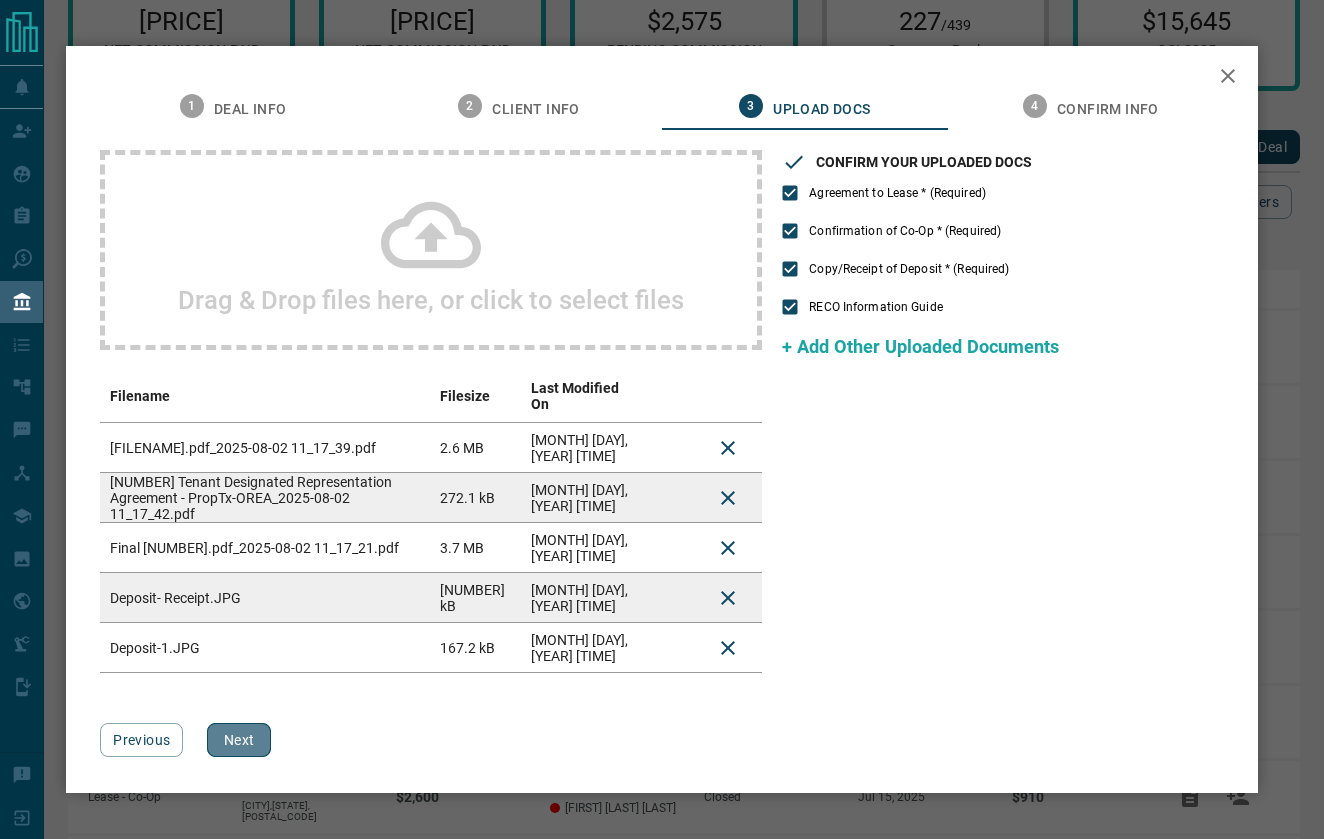 click on "Next" at bounding box center (239, 740) 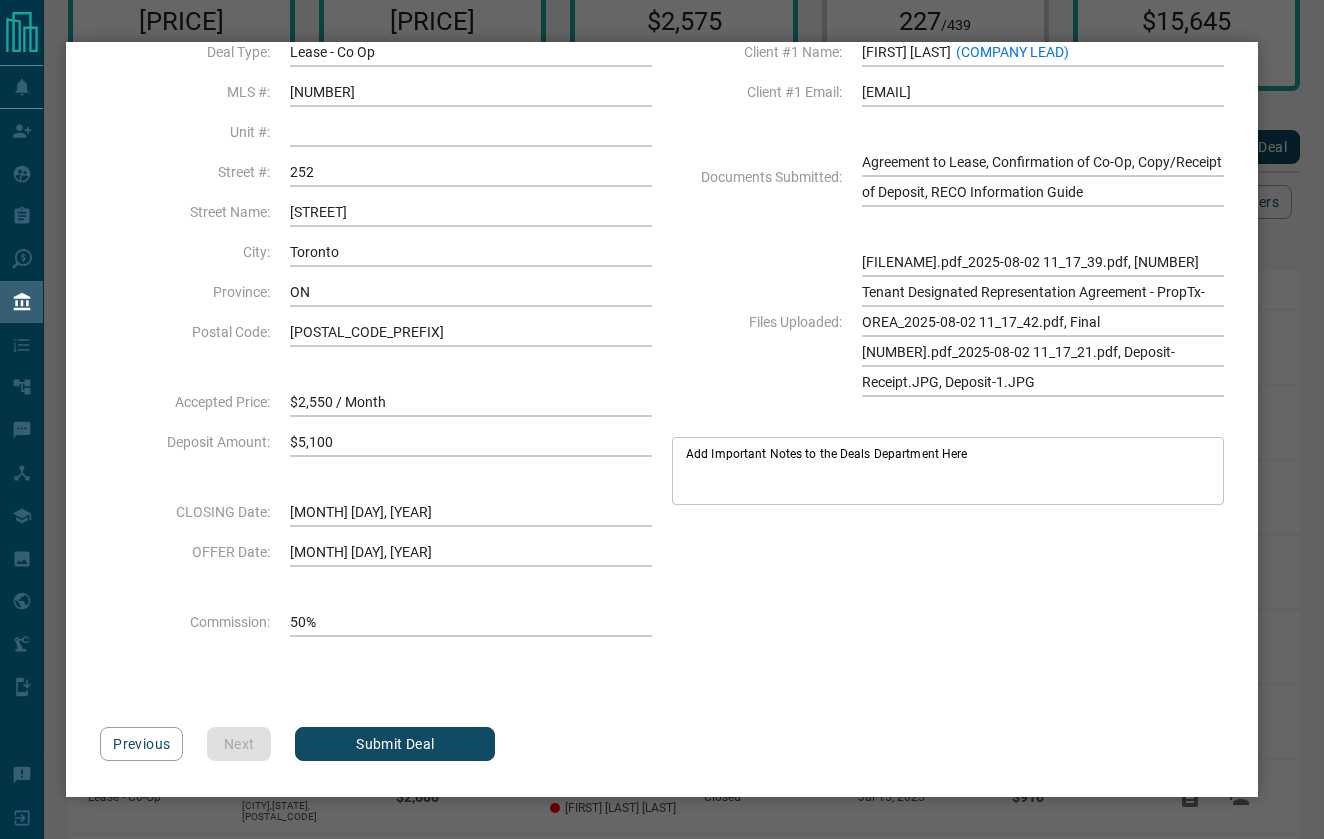 scroll, scrollTop: 109, scrollLeft: 0, axis: vertical 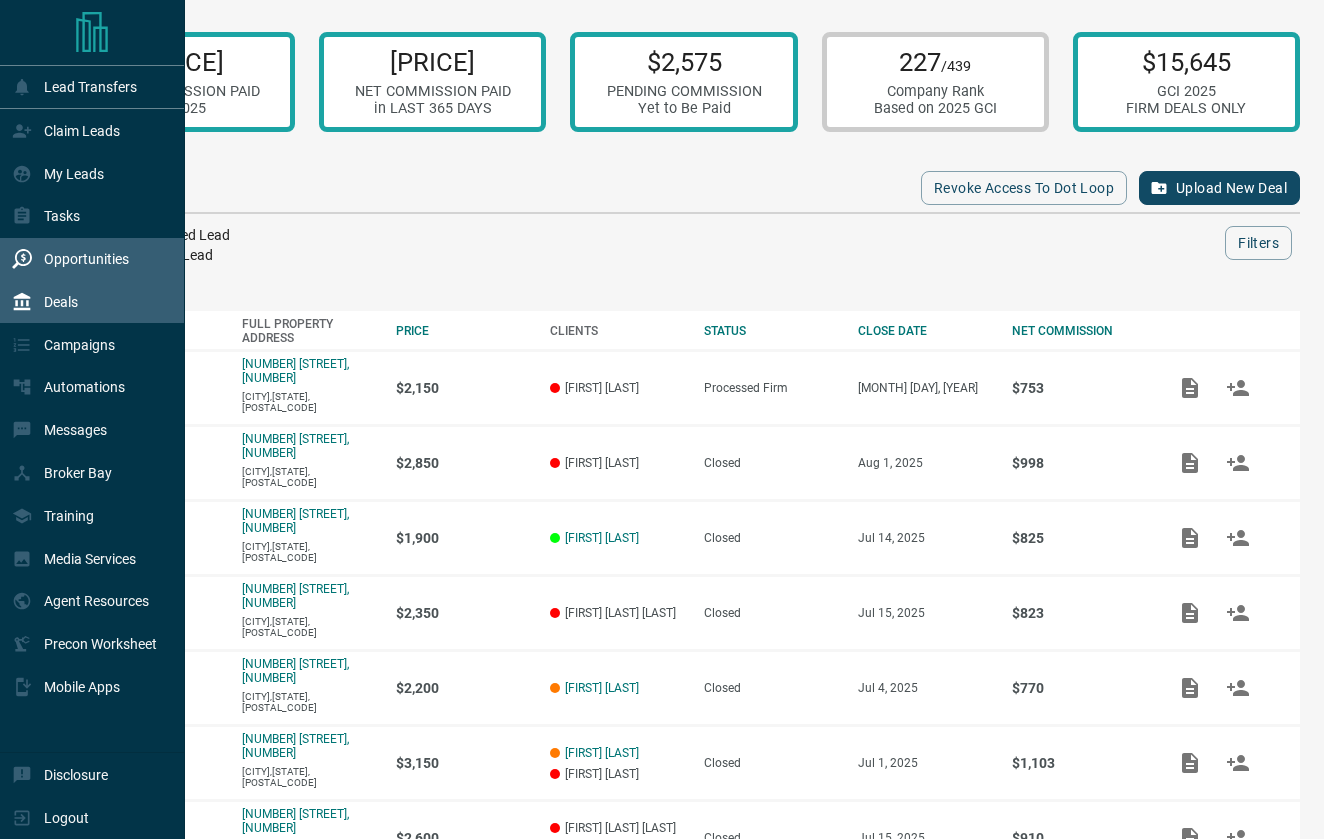 click on "Opportunities" at bounding box center (70, 259) 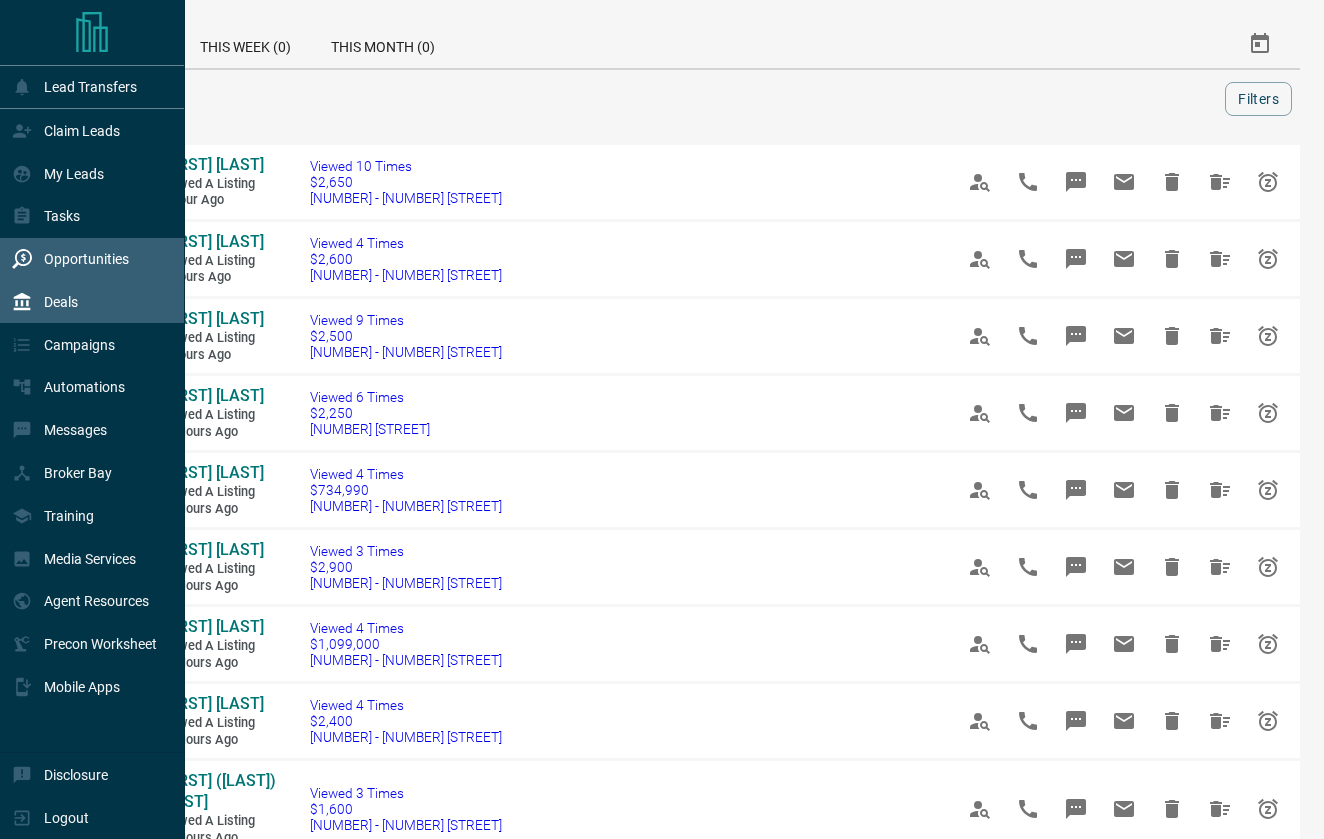click on "Deals" at bounding box center (45, 302) 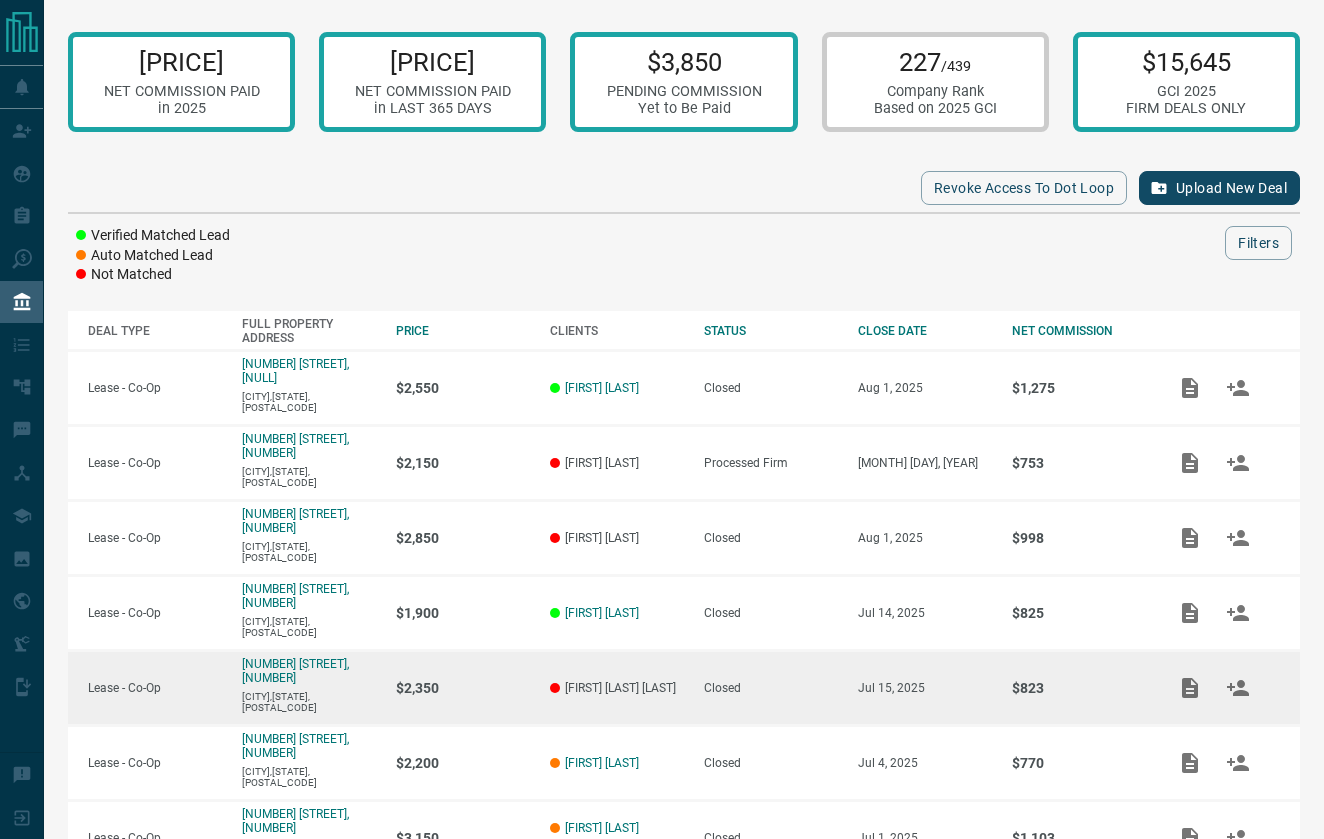 scroll, scrollTop: 0, scrollLeft: 0, axis: both 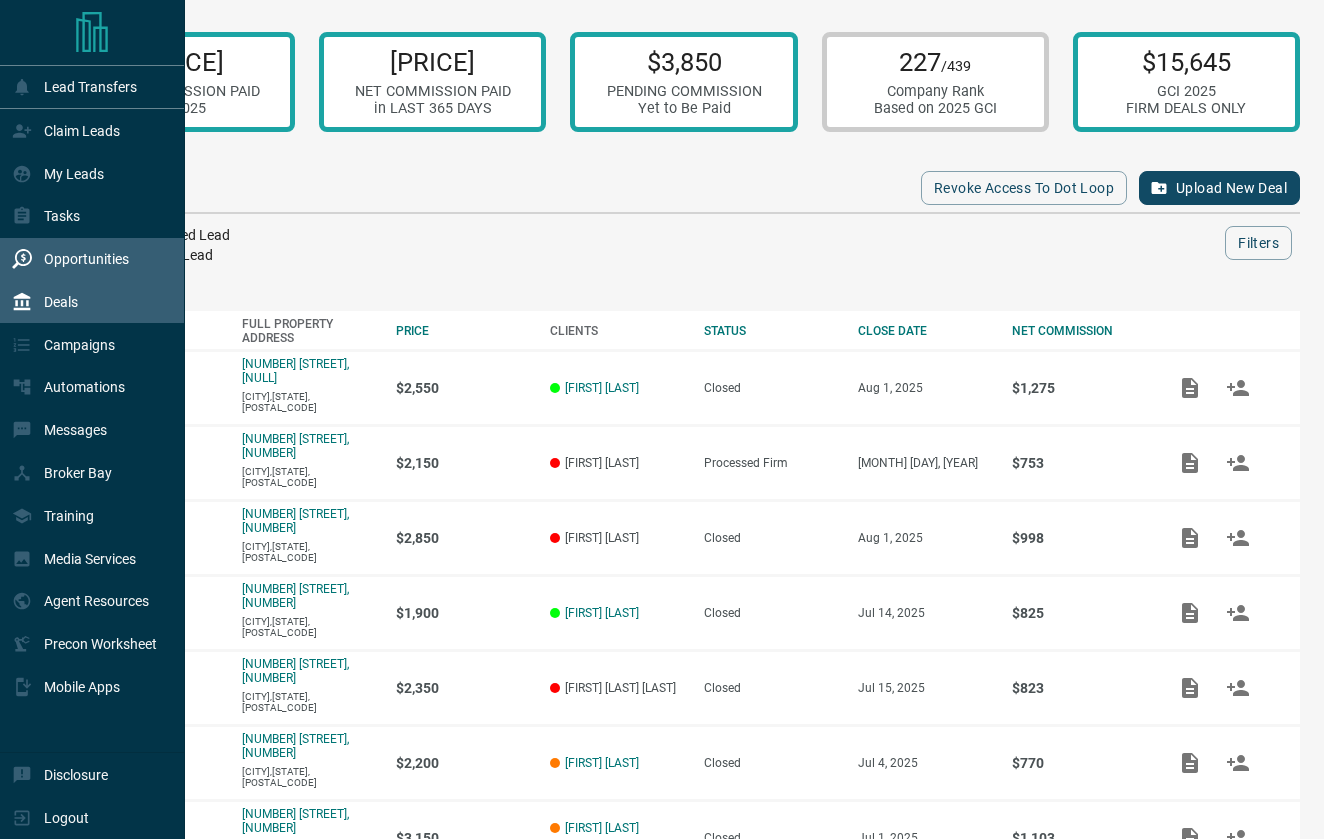 click on "Opportunities" at bounding box center (86, 259) 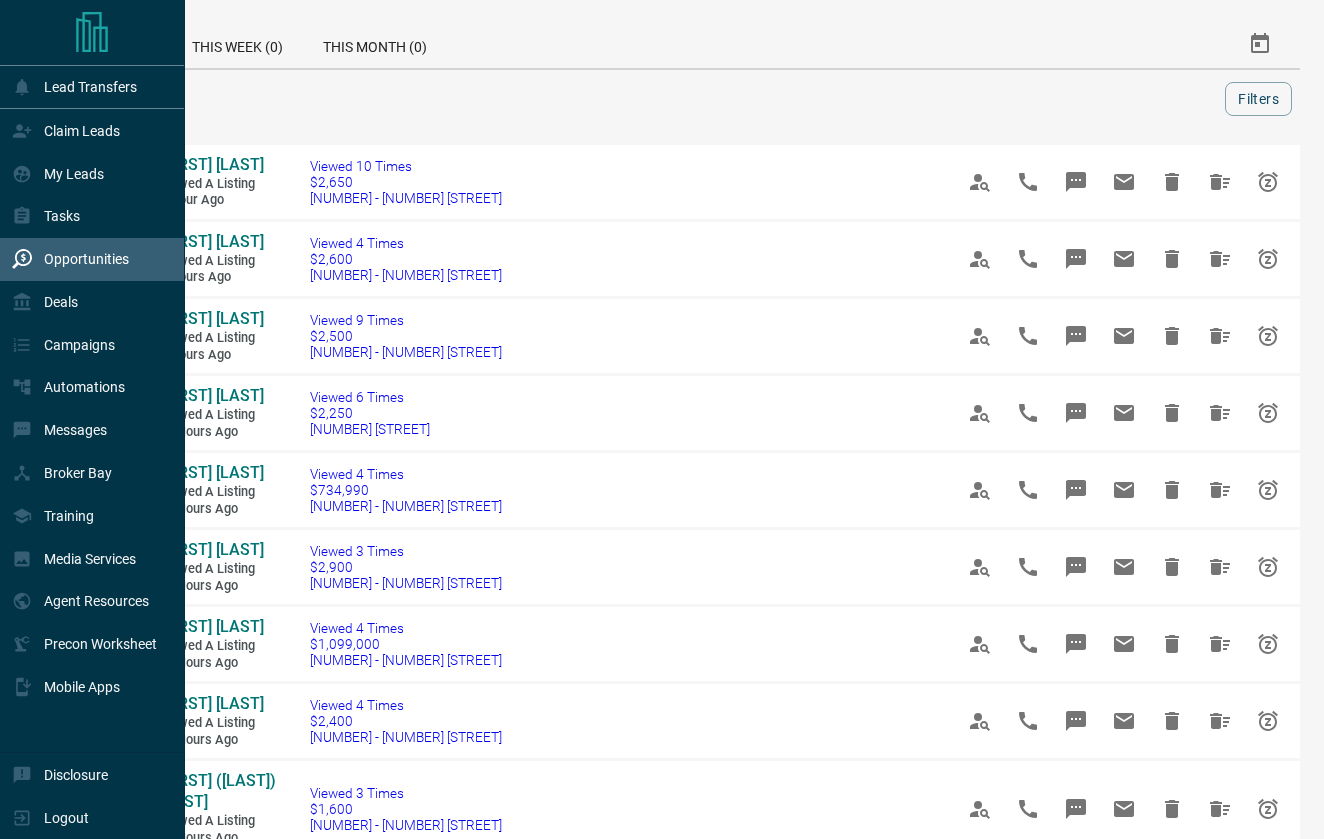 click on "Opportunities" at bounding box center [86, 259] 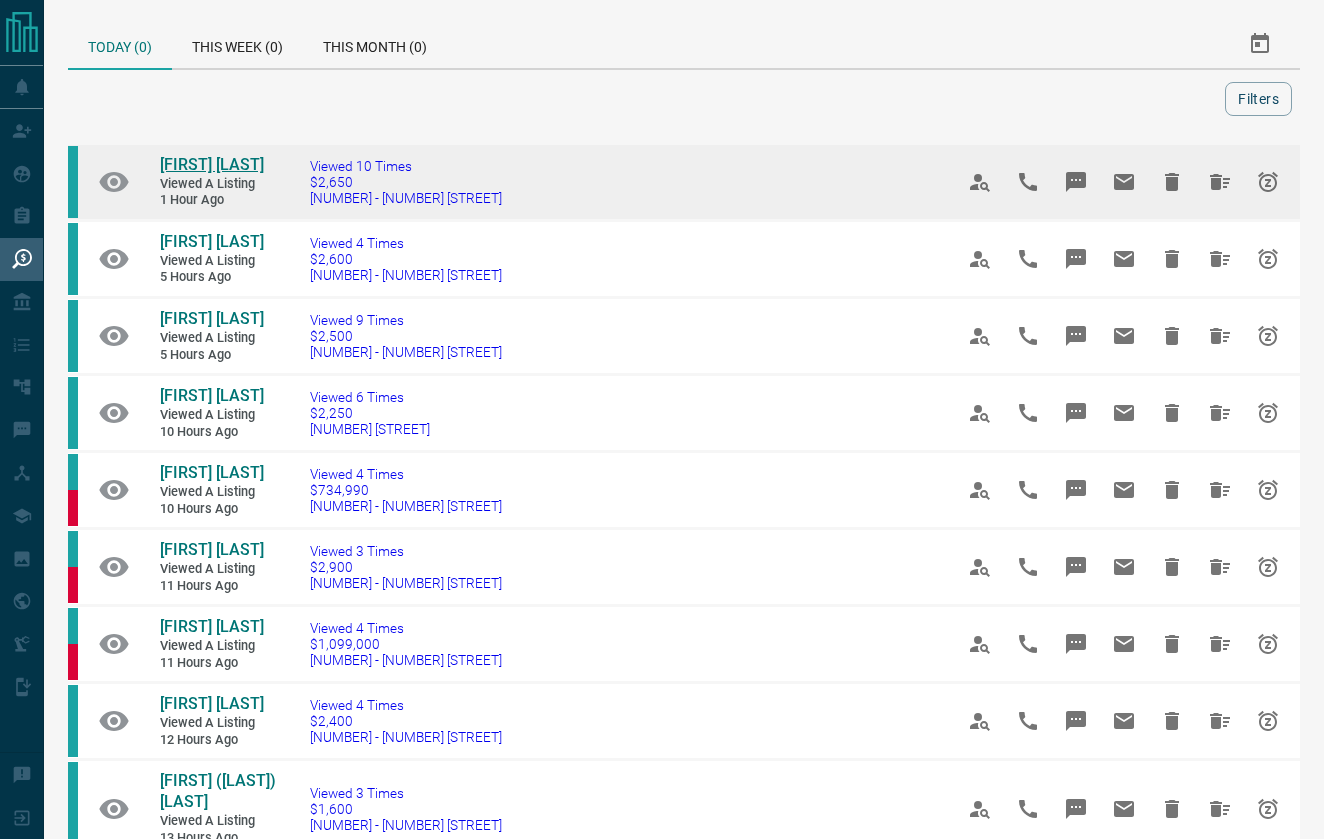 click on "[FIRST] [LAST]" at bounding box center (212, 164) 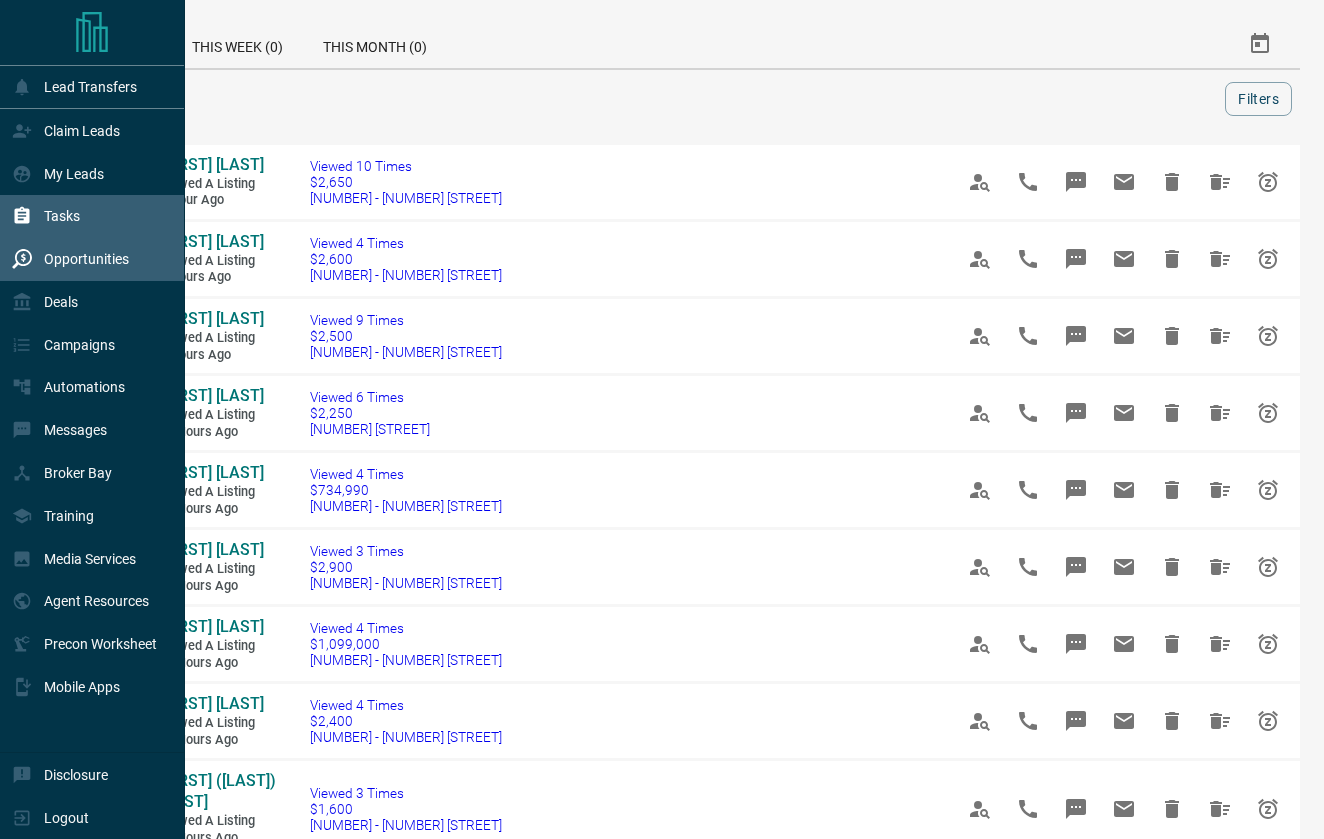 click on "Tasks" at bounding box center [46, 216] 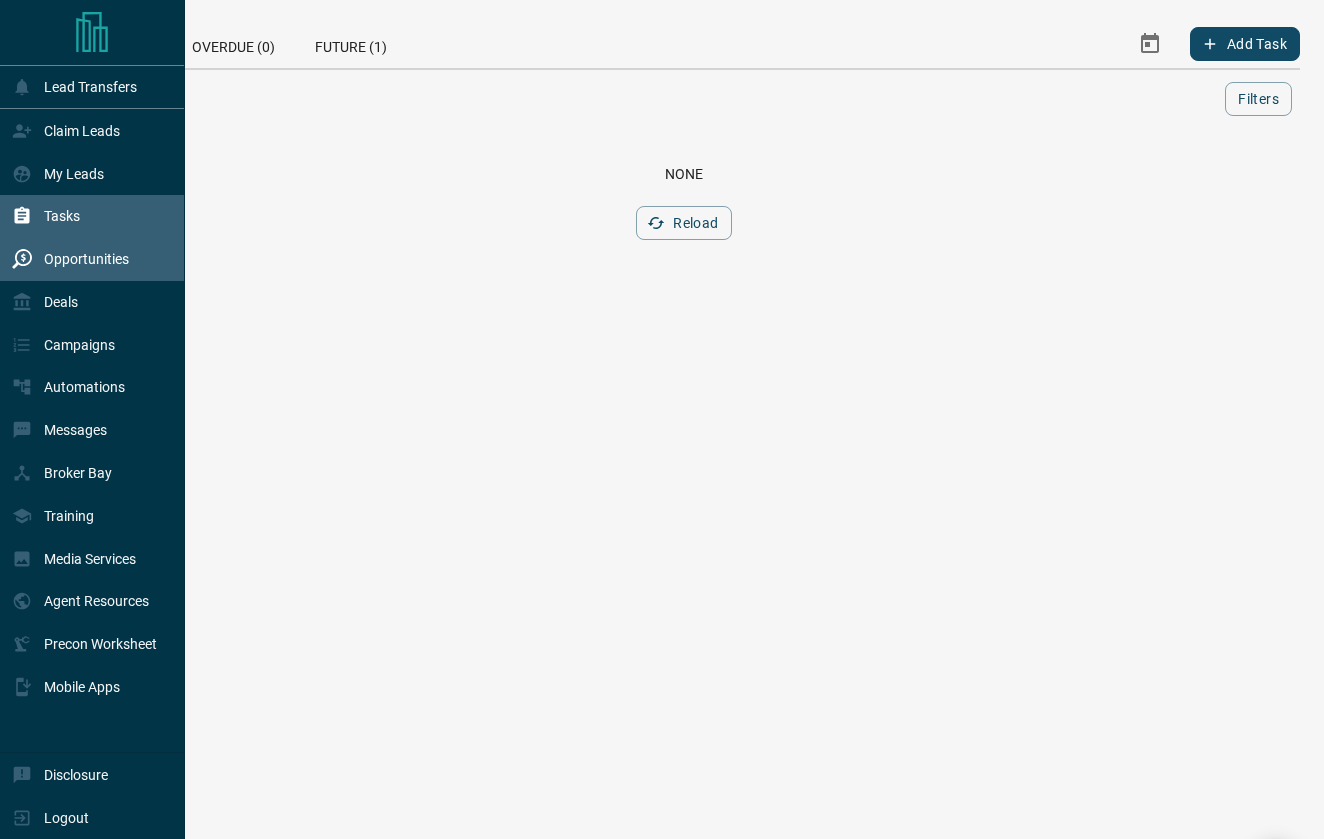 click on "Opportunities" at bounding box center [86, 259] 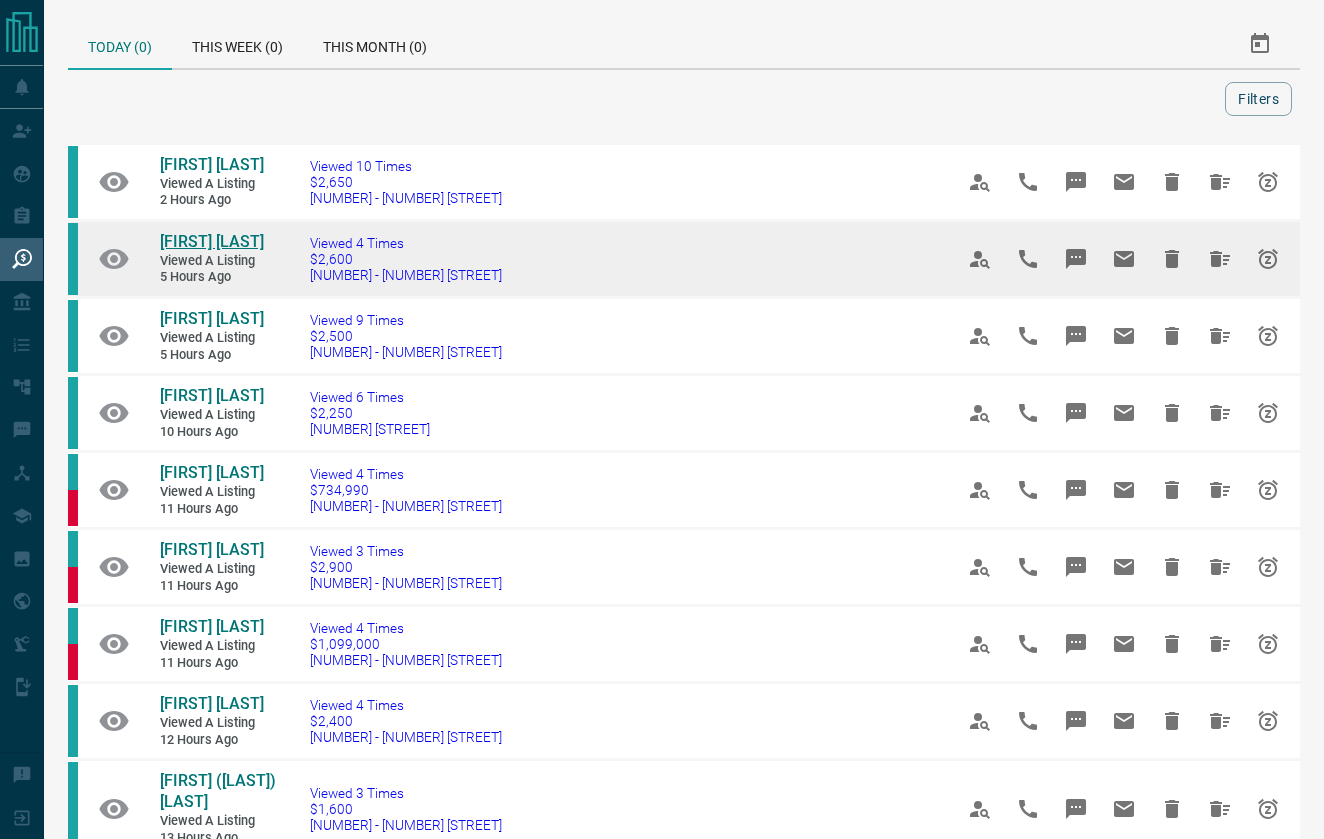 click on "[FIRST] [LAST]" at bounding box center (212, 241) 